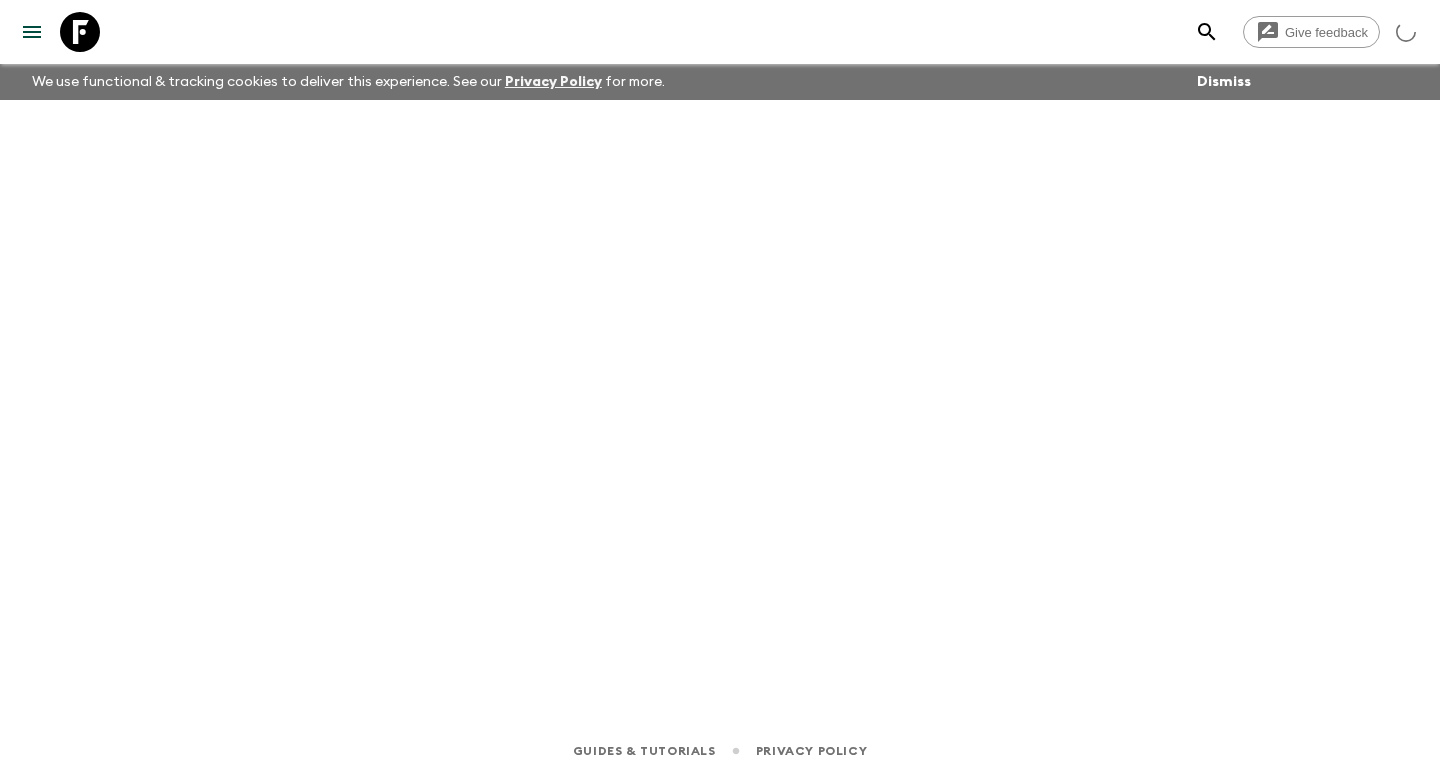 scroll, scrollTop: 0, scrollLeft: 0, axis: both 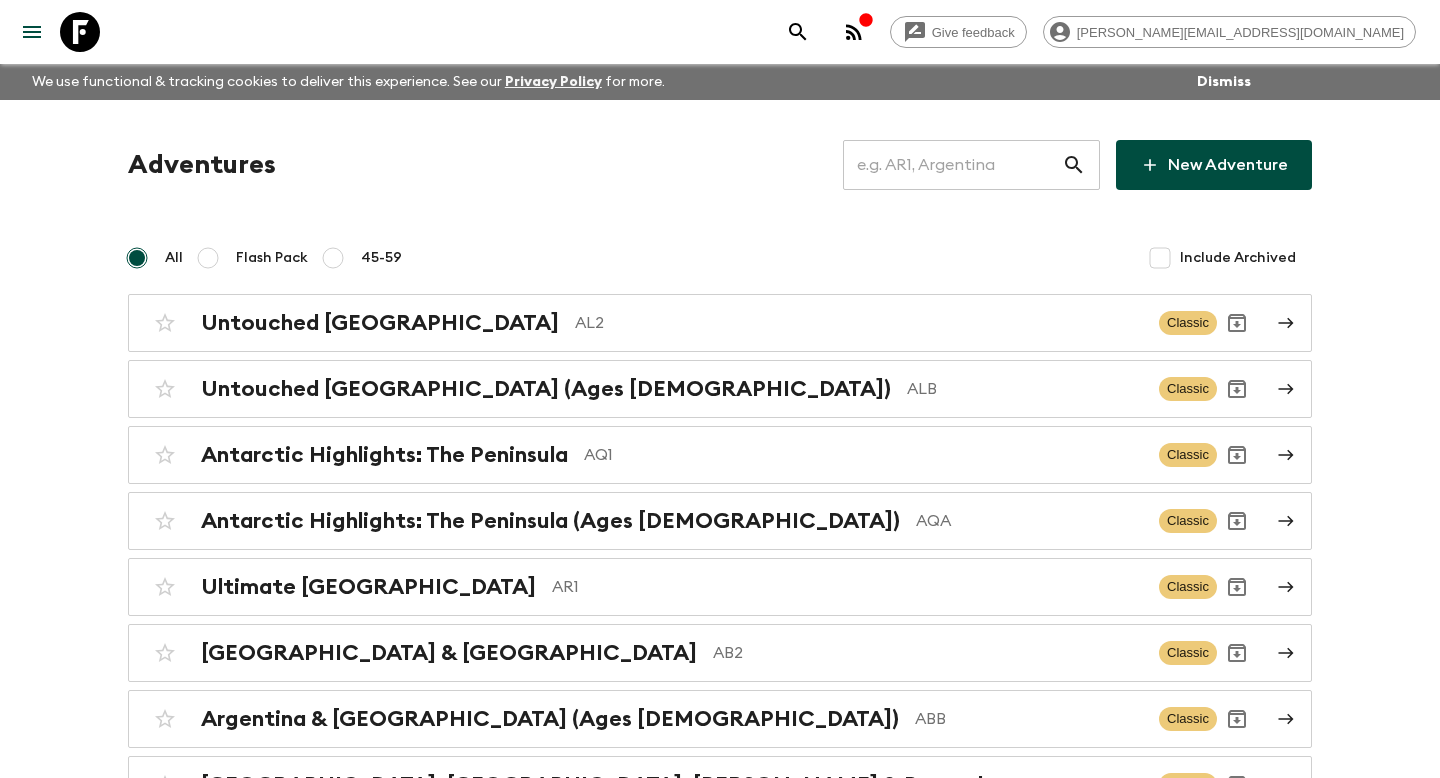 click at bounding box center [952, 165] 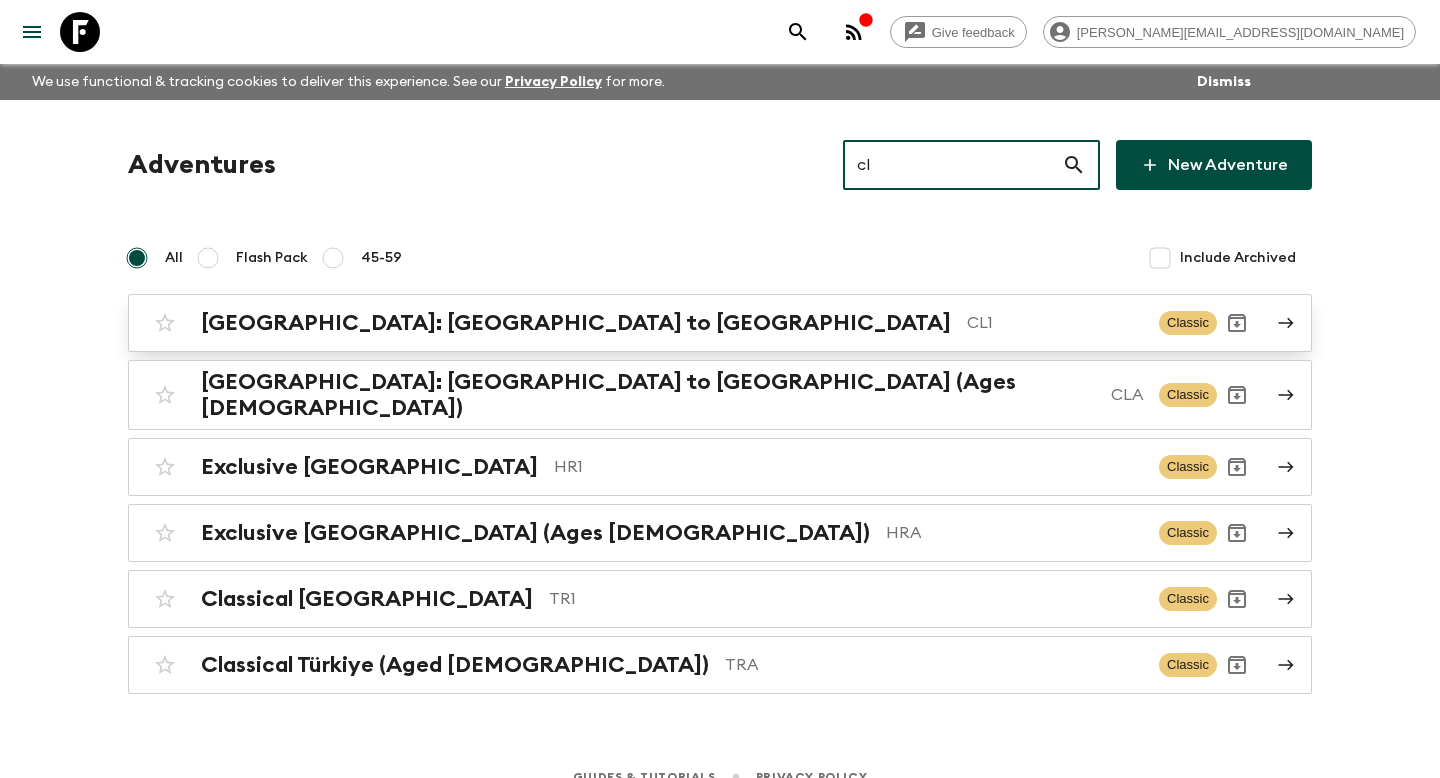 type on "cl" 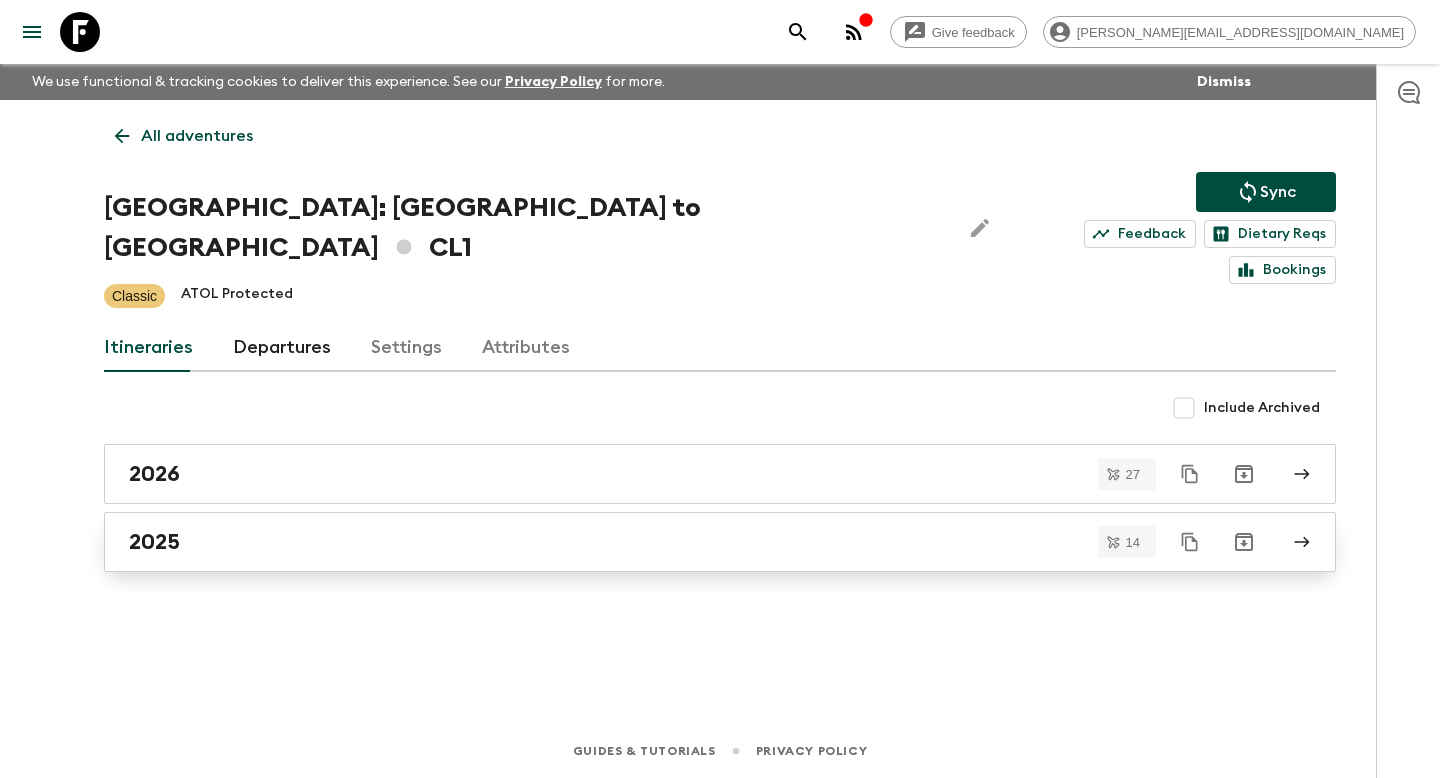 click on "2025" at bounding box center (701, 542) 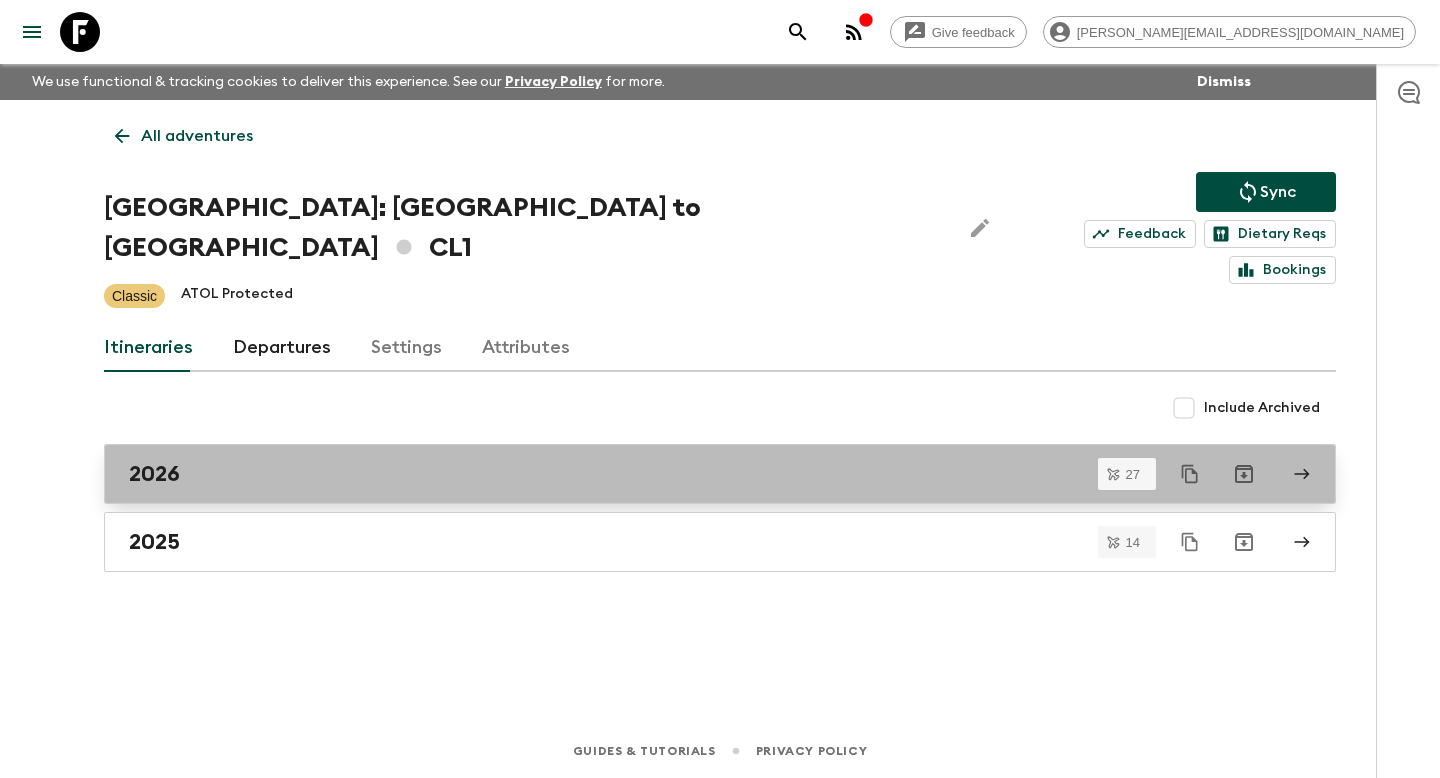 click on "2026" at bounding box center (154, 474) 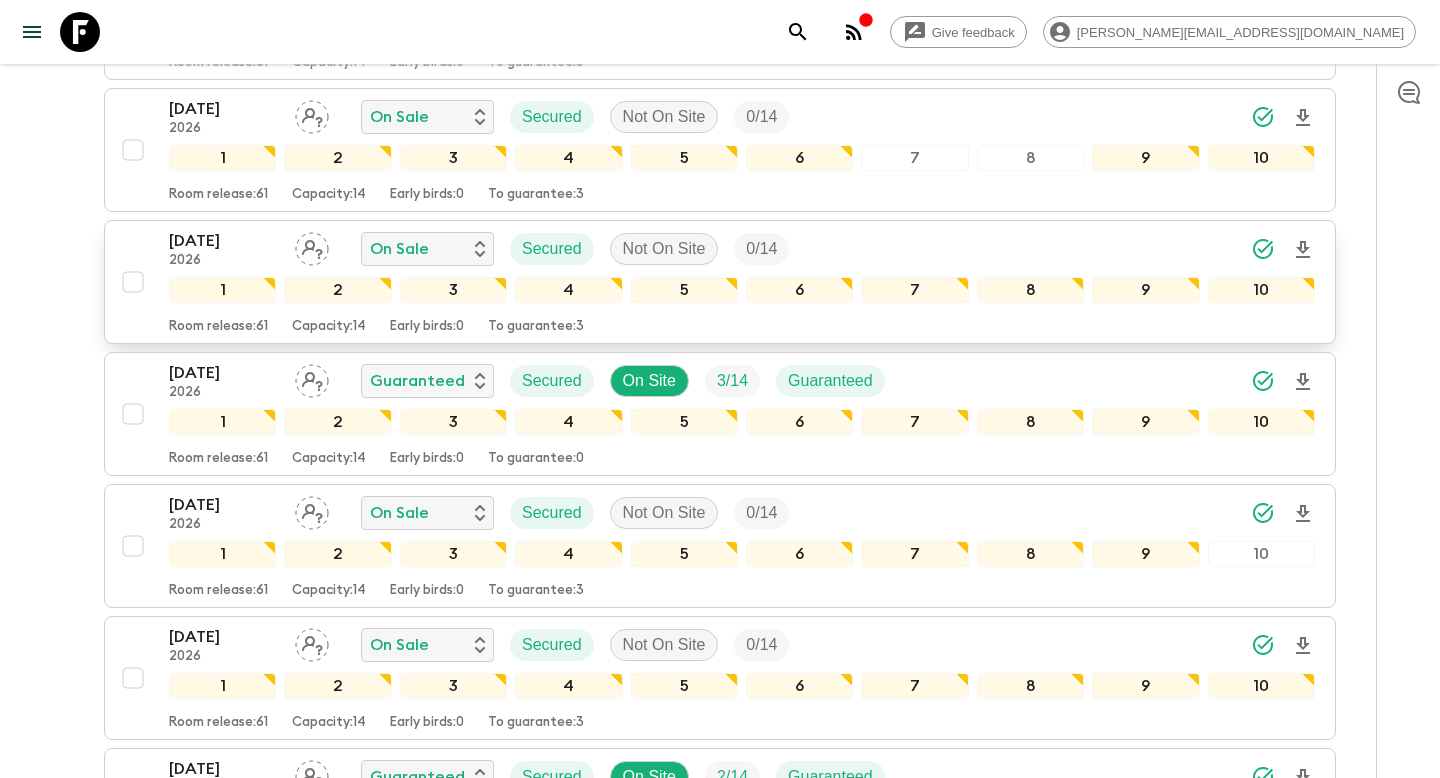 scroll, scrollTop: 770, scrollLeft: 0, axis: vertical 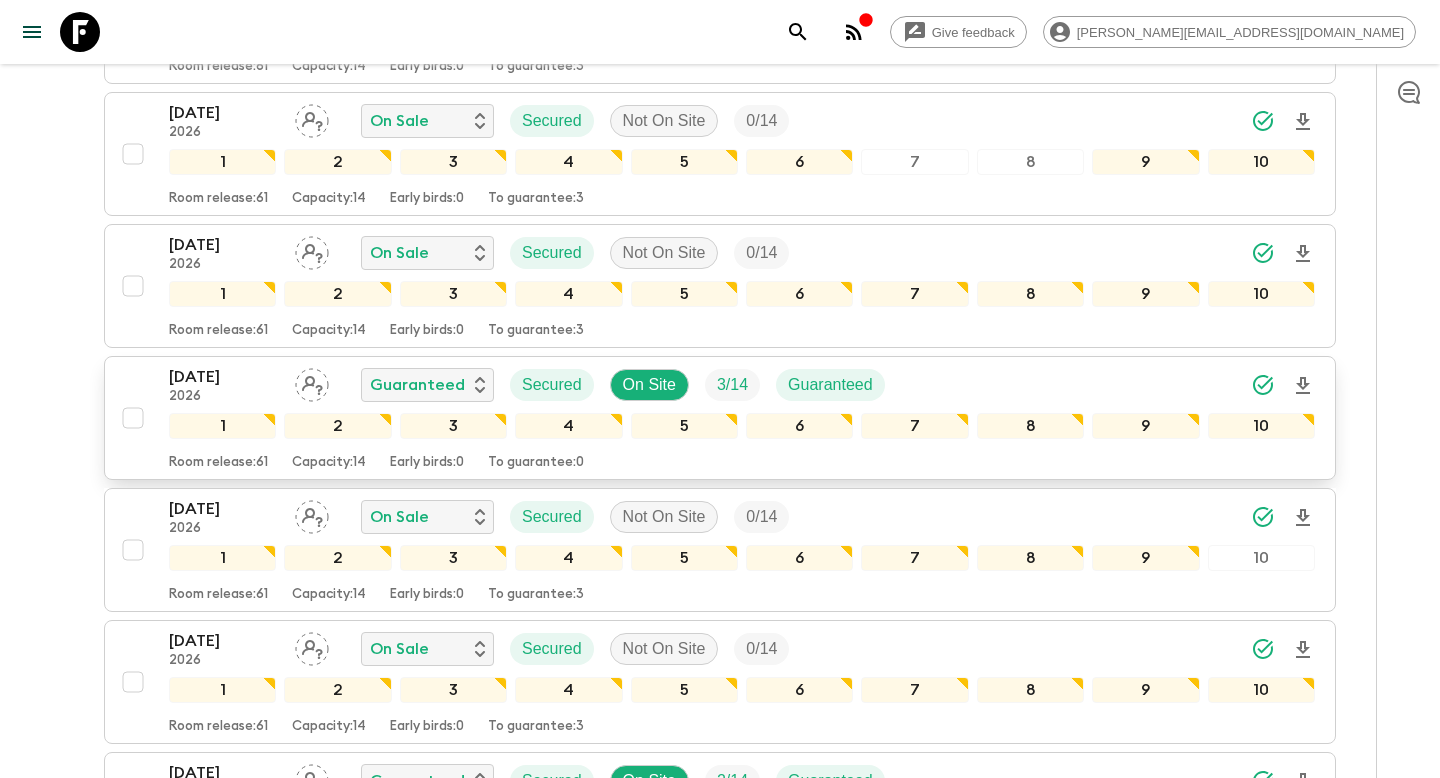 click on "16 Feb 2026 2026 Guaranteed Secured On Site 3 / 14 Guaranteed 1 2 3 4 5 6 7 8 9 10 Room release:  61 Capacity:  14 Early birds:  0 To guarantee:  0" at bounding box center (714, 418) 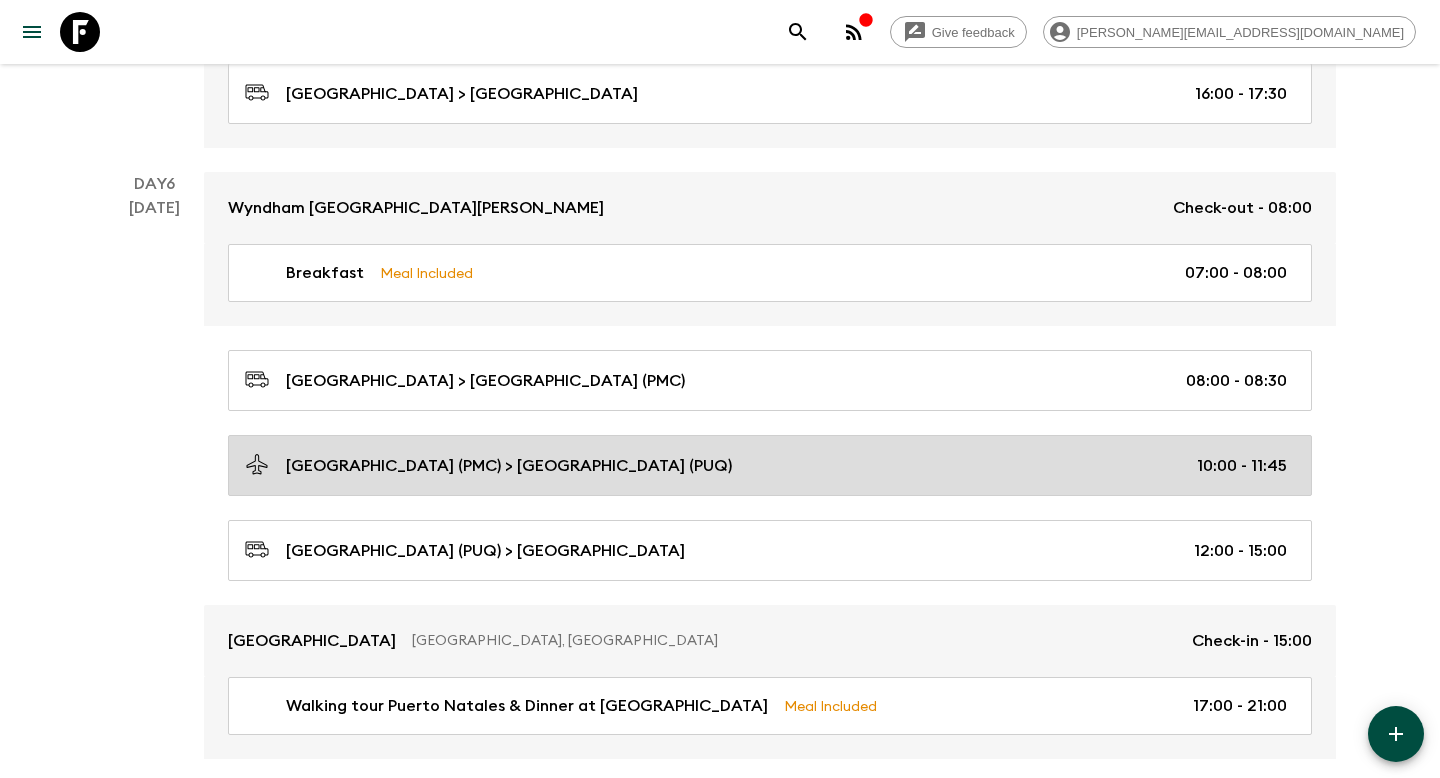 scroll, scrollTop: 2723, scrollLeft: 0, axis: vertical 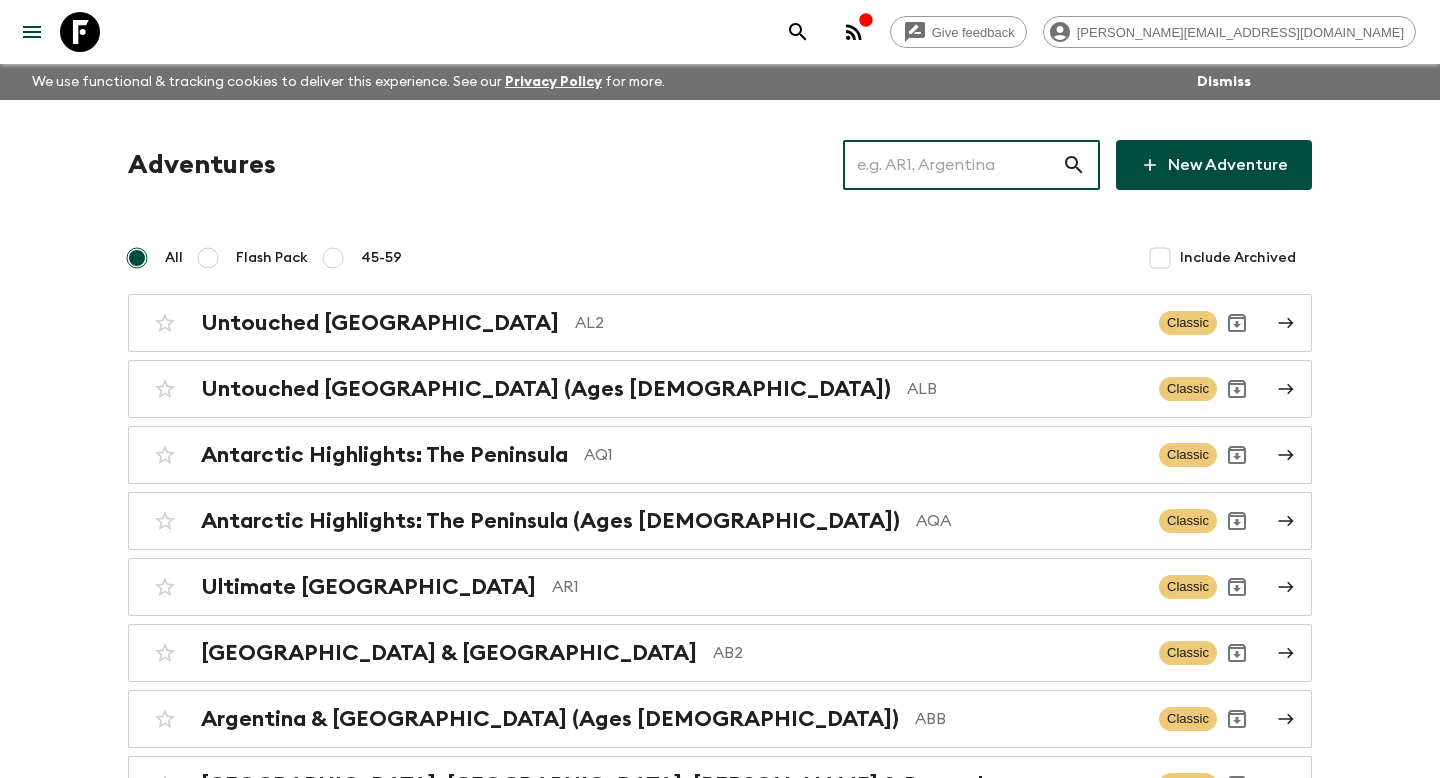 click at bounding box center [952, 165] 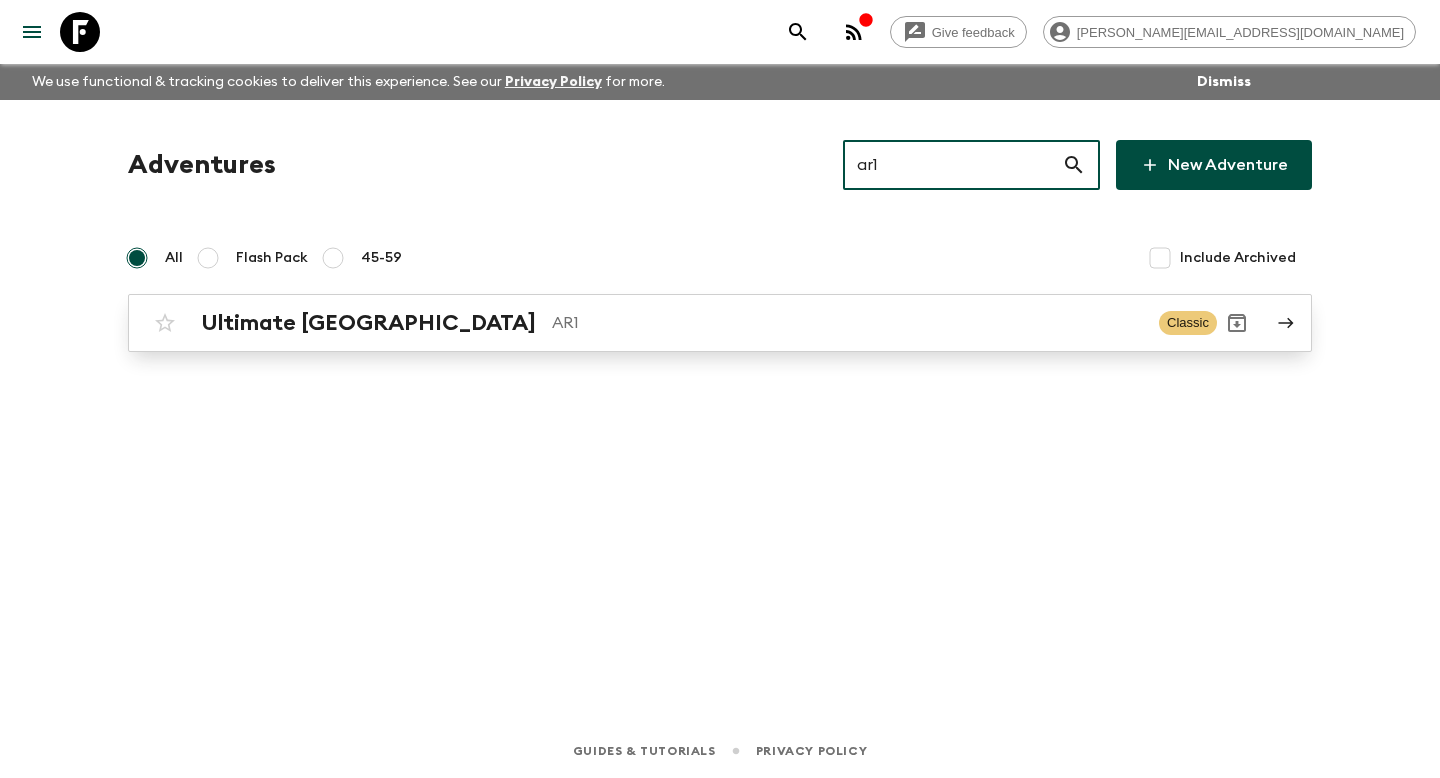 type on "ar1" 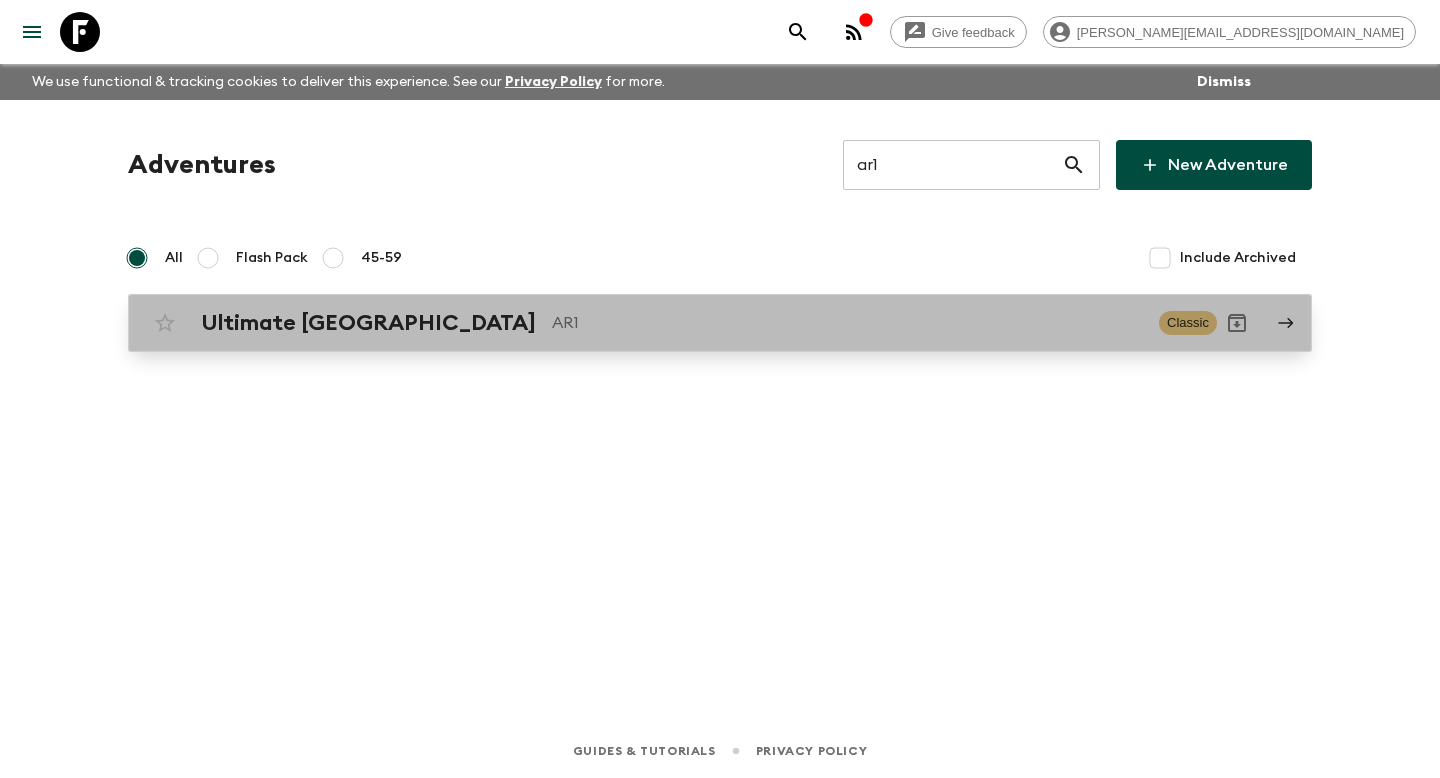 click on "Ultimate [GEOGRAPHIC_DATA]" at bounding box center (368, 323) 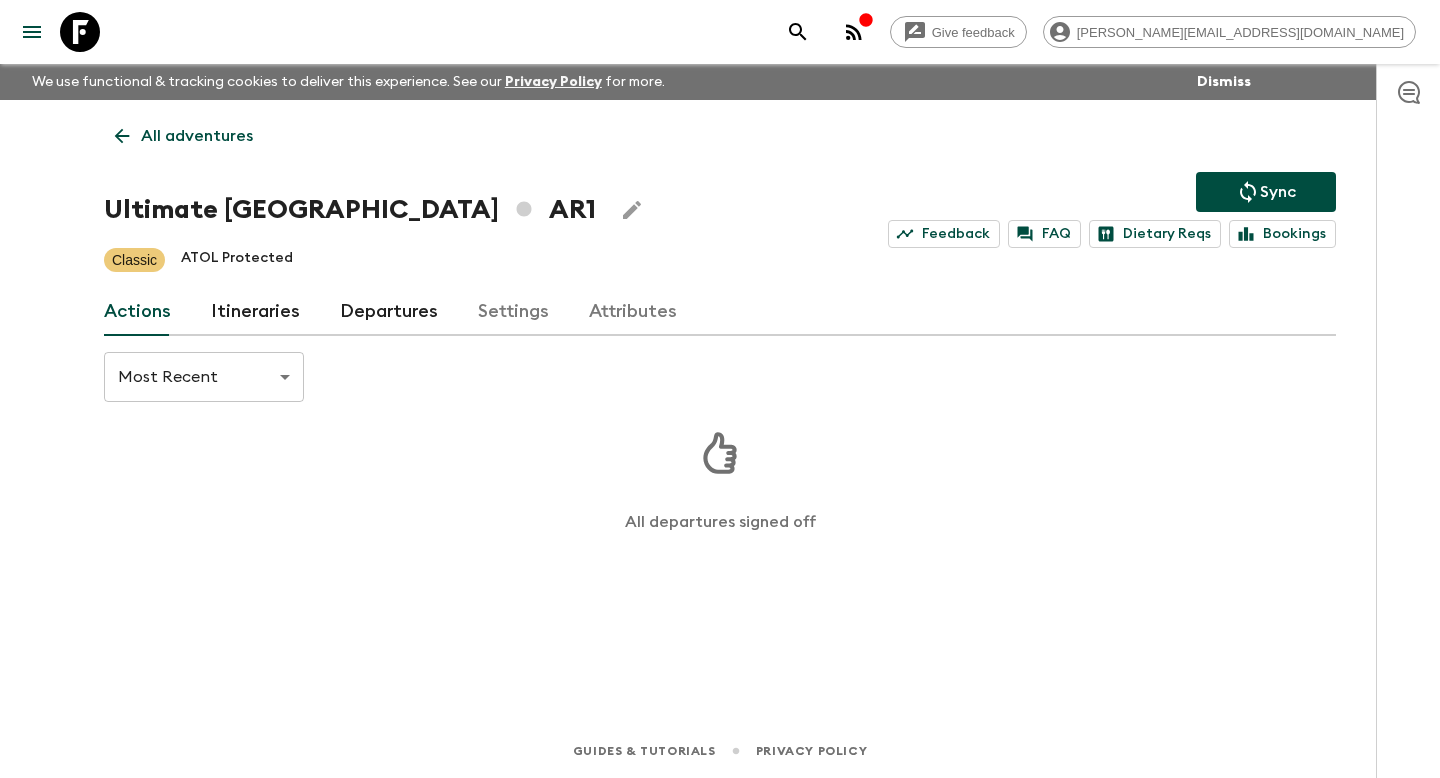 click on "Itineraries" at bounding box center (255, 312) 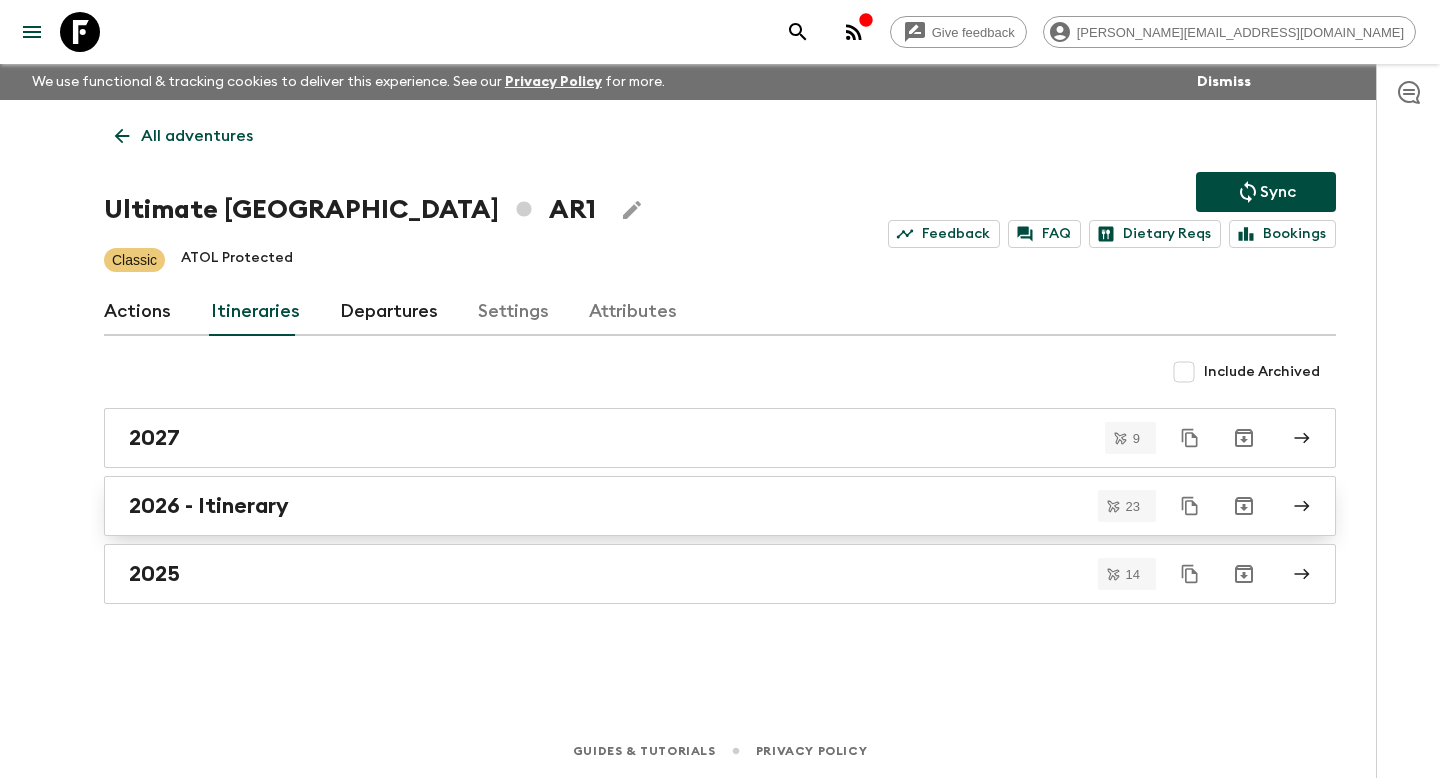 click on "2026 - Itinerary" at bounding box center [209, 506] 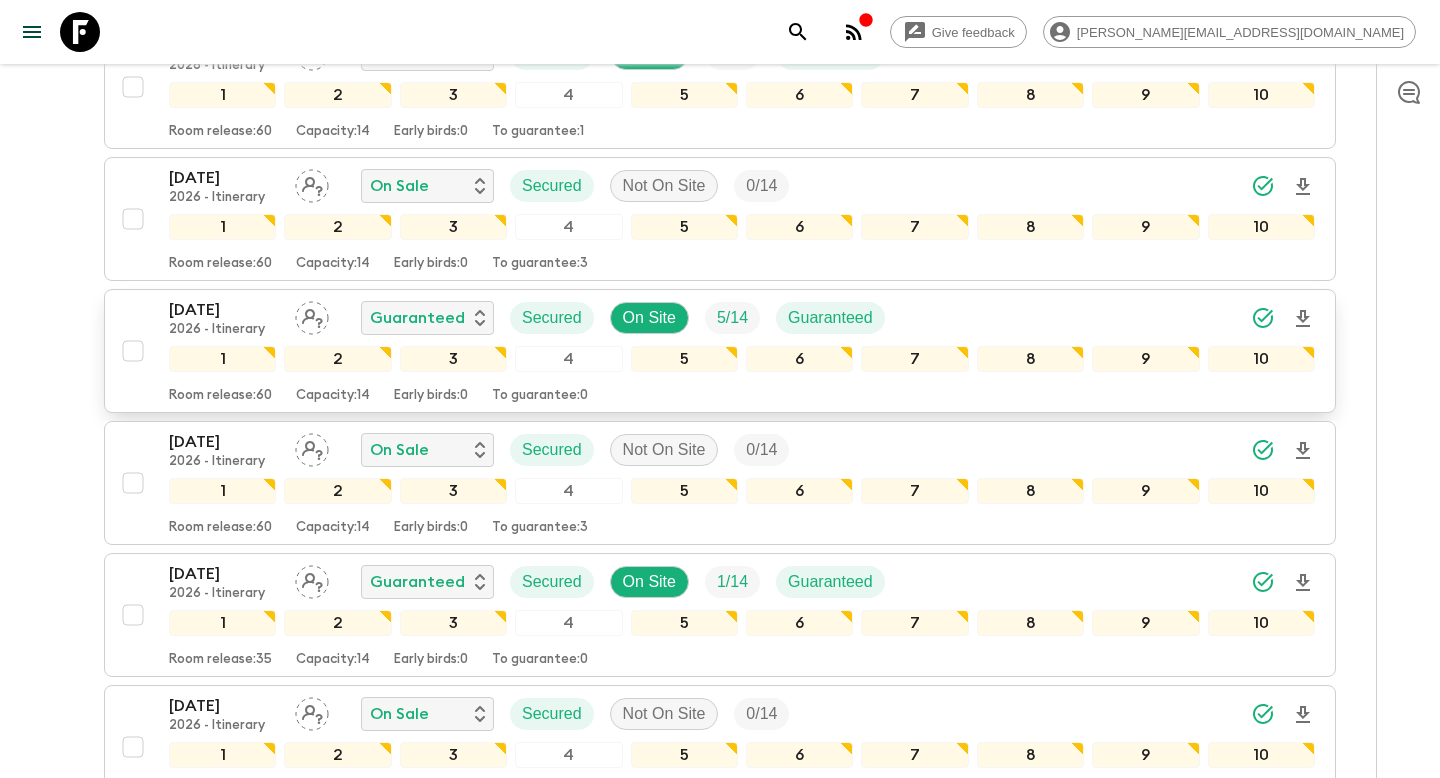 scroll, scrollTop: 0, scrollLeft: 0, axis: both 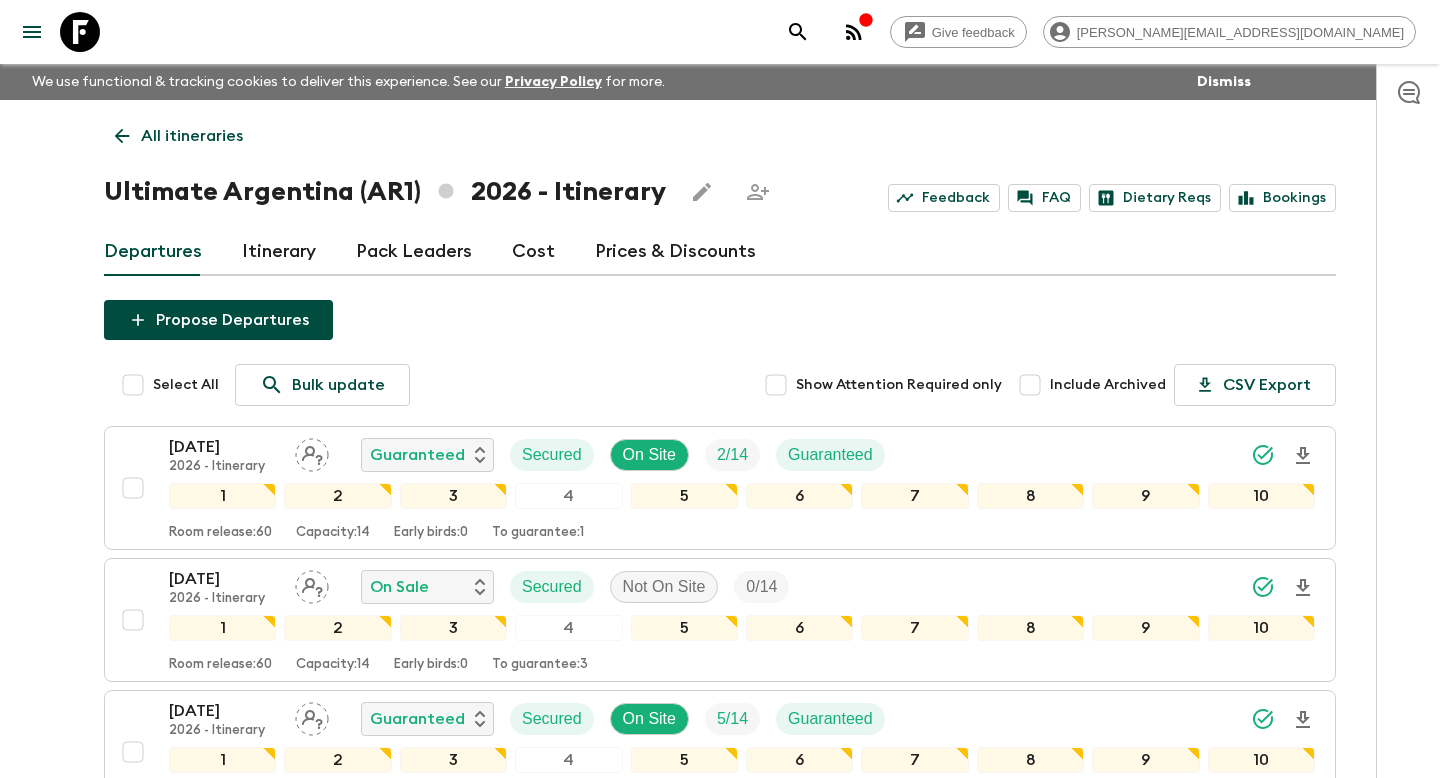 click on "Give feedback taylor.r@flashpack.com We use functional & tracking cookies to deliver this experience. See our Privacy Policy for more. Dismiss All itineraries Ultimate Argentina (AR1) 2026 - Itinerary Feedback FAQ Dietary Reqs Bookings Departures Itinerary Pack Leaders Cost Prices & Discounts Propose Departures Select All Bulk update Show Attention Required only Include Archived CSV Export 22 Jan 2026 2026 - Itinerary Guaranteed Secured On Site 2 / 14 Guaranteed 1 2 3 4 5 6 7 8 9 10 Room release:  60 Capacity:  14 Early birds:  0 To guarantee:  1 31 Jan 2026 2026 - Itinerary On Sale Secured Not On Site 0 / 14 1 2 3 4 5 6 7 8 9 10 Room release:  60 Capacity:  14 Early birds:  0 To guarantee:  3 12 Feb 2026 2026 - Itinerary Guaranteed Secured On Site 5 / 14 Guaranteed 1 2 3 4 5 6 7 8 9 10 Room release:  60 Capacity:  14 Early birds:  0 To guarantee:  0 26 Feb 2026 2026 - Itinerary On Sale Secured Not On Site 0 / 14 1 2 3 4 5 6 7 8 9 10 Room release:  60 Capacity:  14 Early birds:  0 To guarantee:  3 14 Mar 2026" at bounding box center (720, 1818) 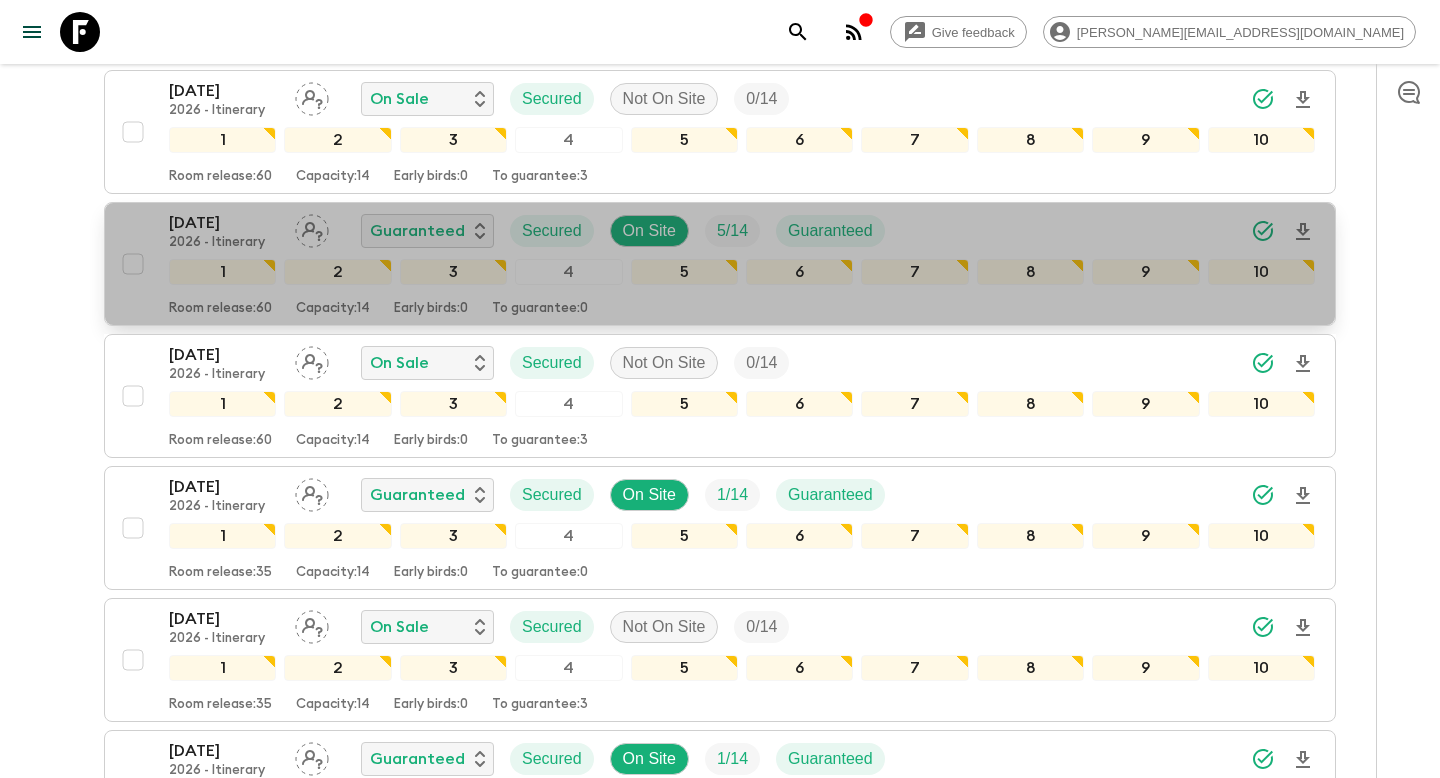 click on "12 Feb 2026 2026 - Itinerary Guaranteed Secured On Site 5 / 14 Guaranteed 1 2 3 4 5 6 7 8 9 10 Room release:  60 Capacity:  14 Early birds:  0 To guarantee:  0" at bounding box center (714, 264) 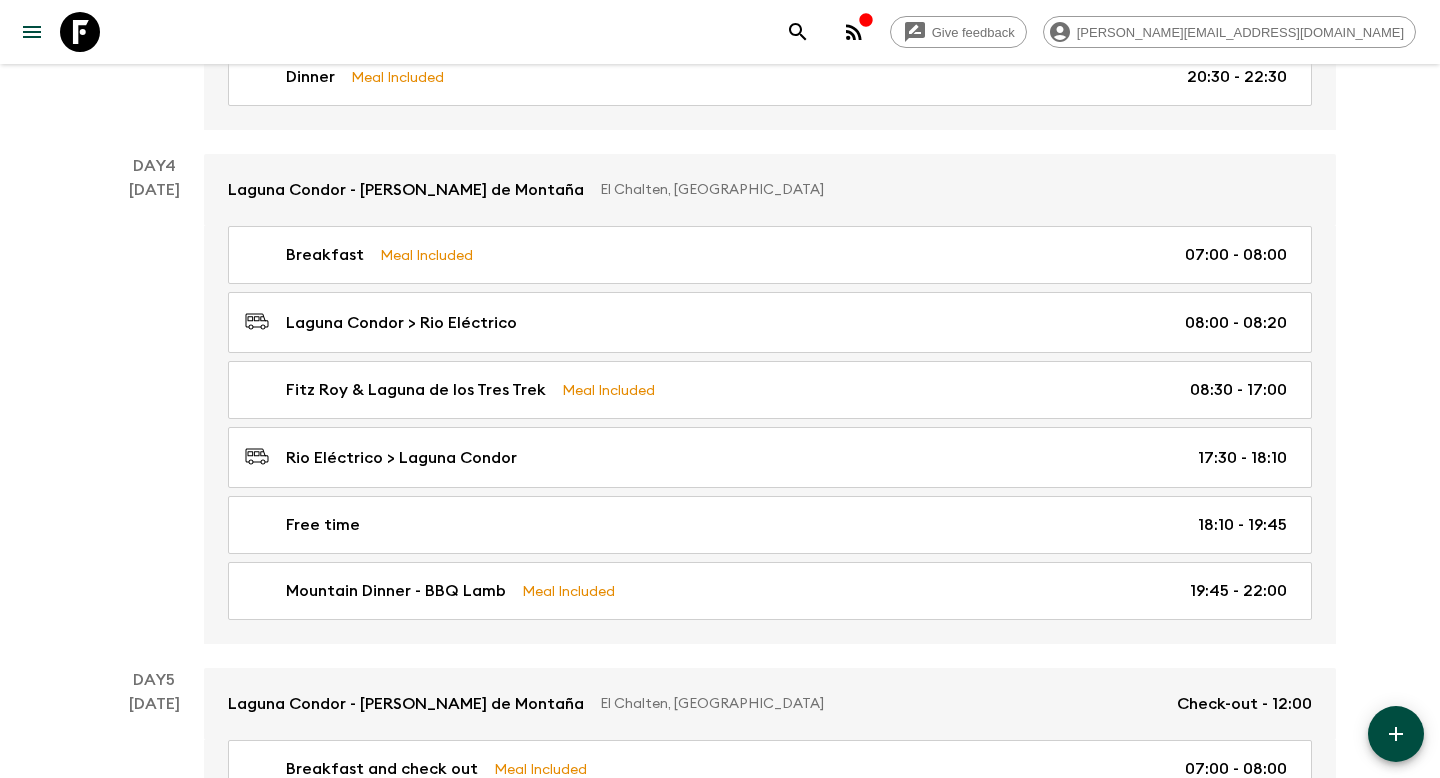 scroll, scrollTop: 2043, scrollLeft: 0, axis: vertical 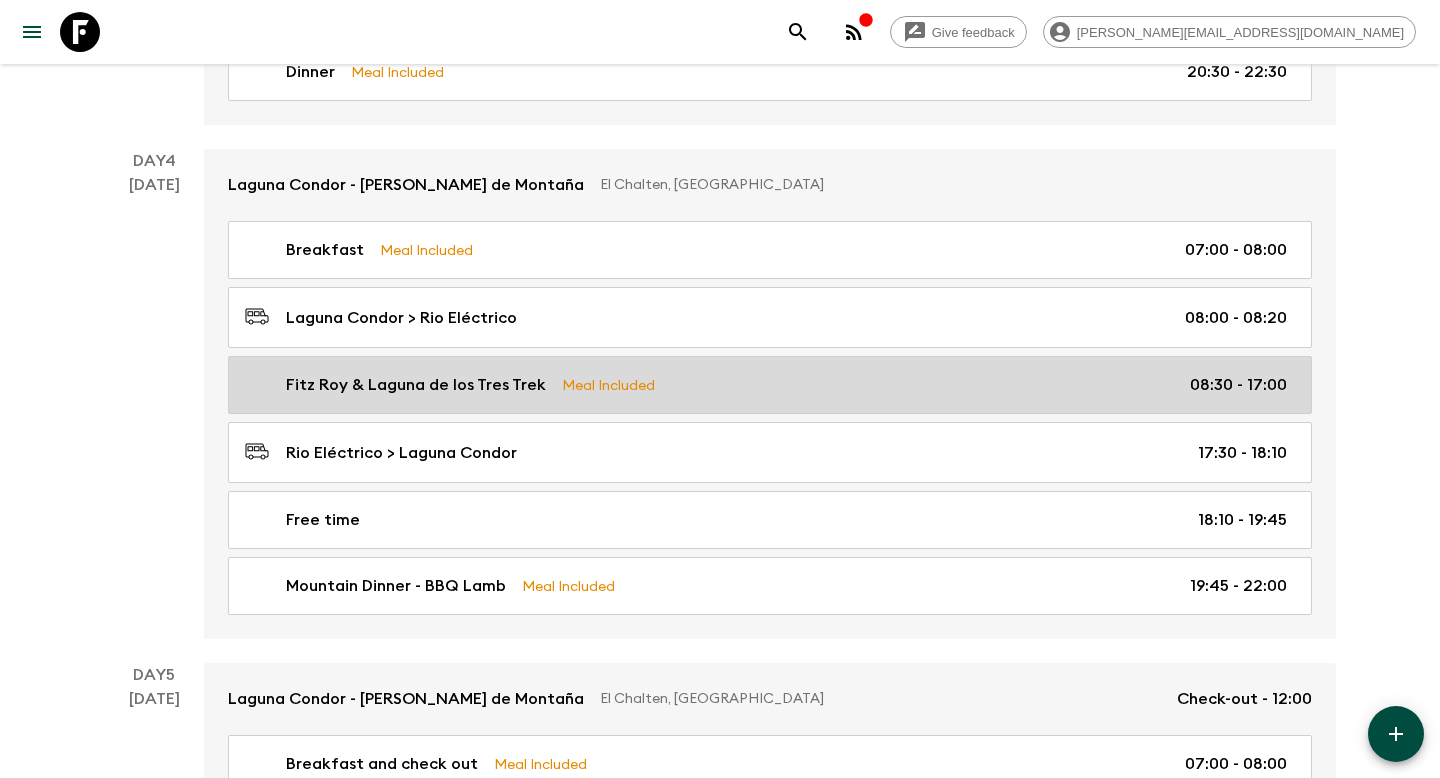 click on "Fitz Roy & Laguna de los Tres Trek" at bounding box center (416, 385) 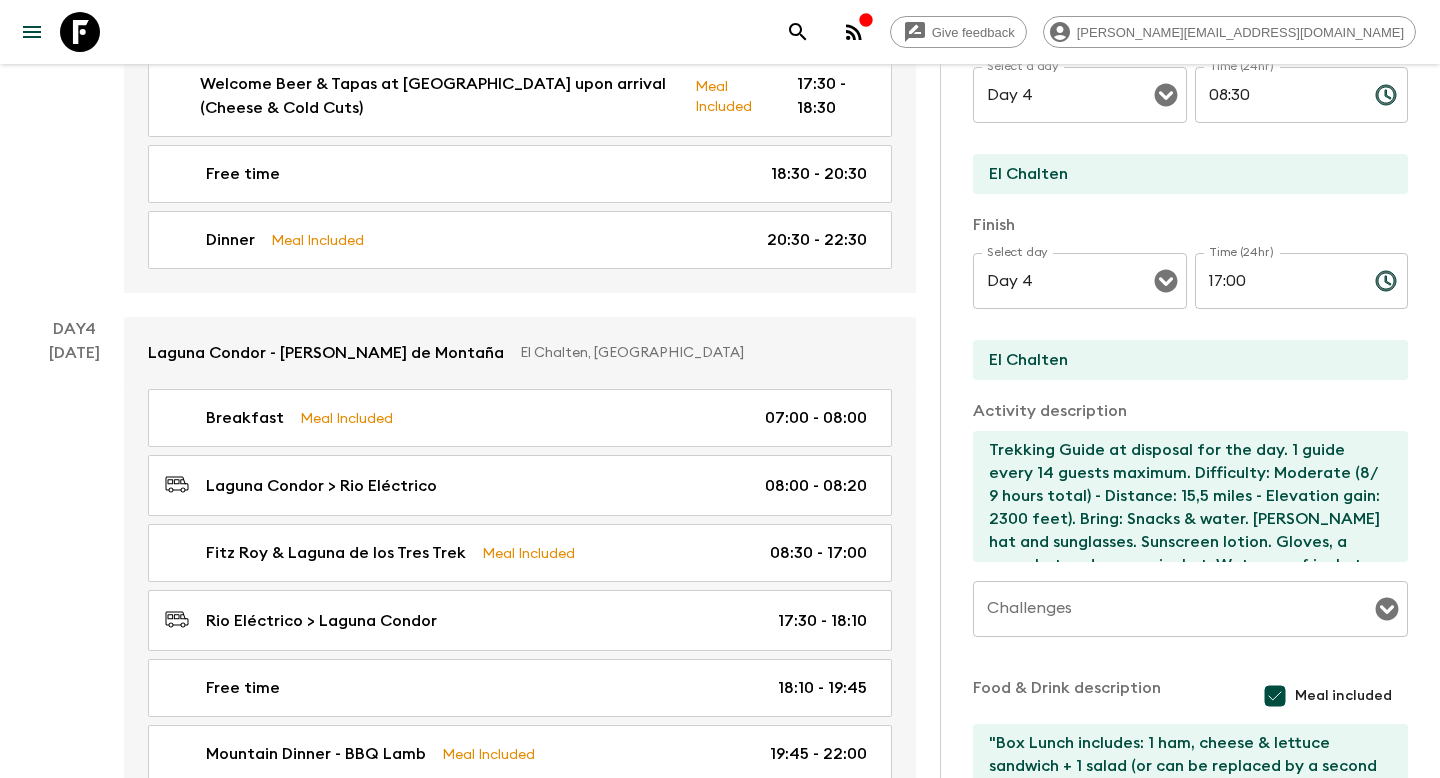 scroll, scrollTop: 502, scrollLeft: 0, axis: vertical 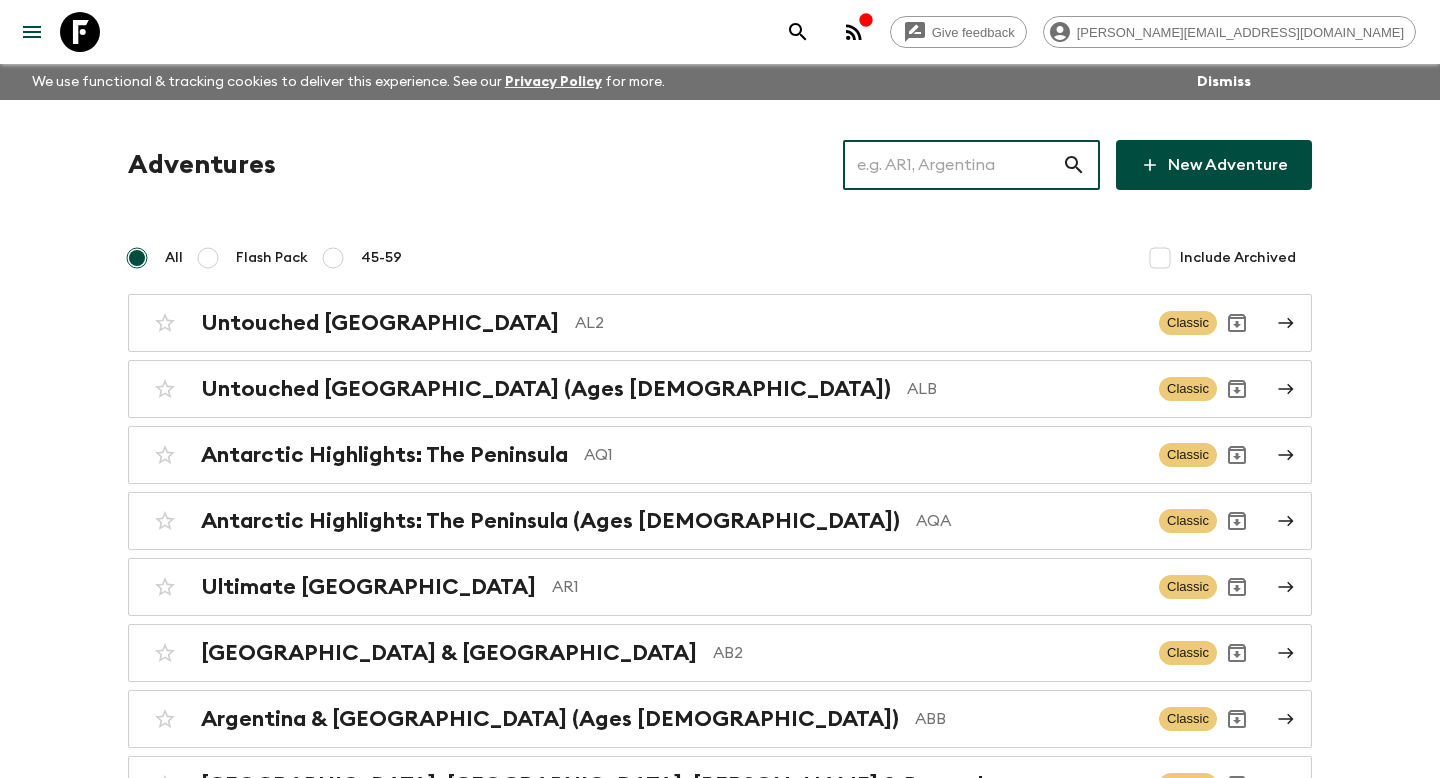 click at bounding box center [952, 165] 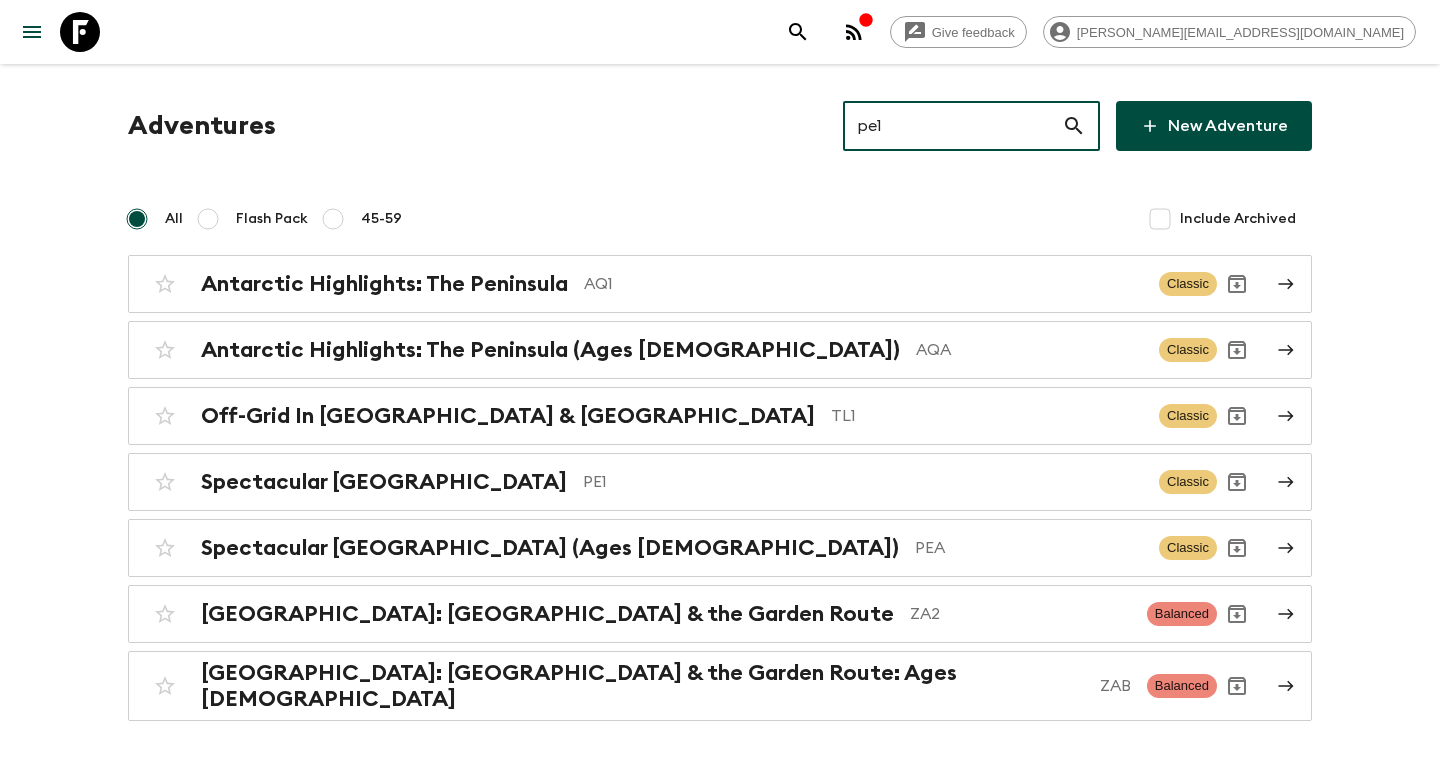 scroll, scrollTop: 0, scrollLeft: 0, axis: both 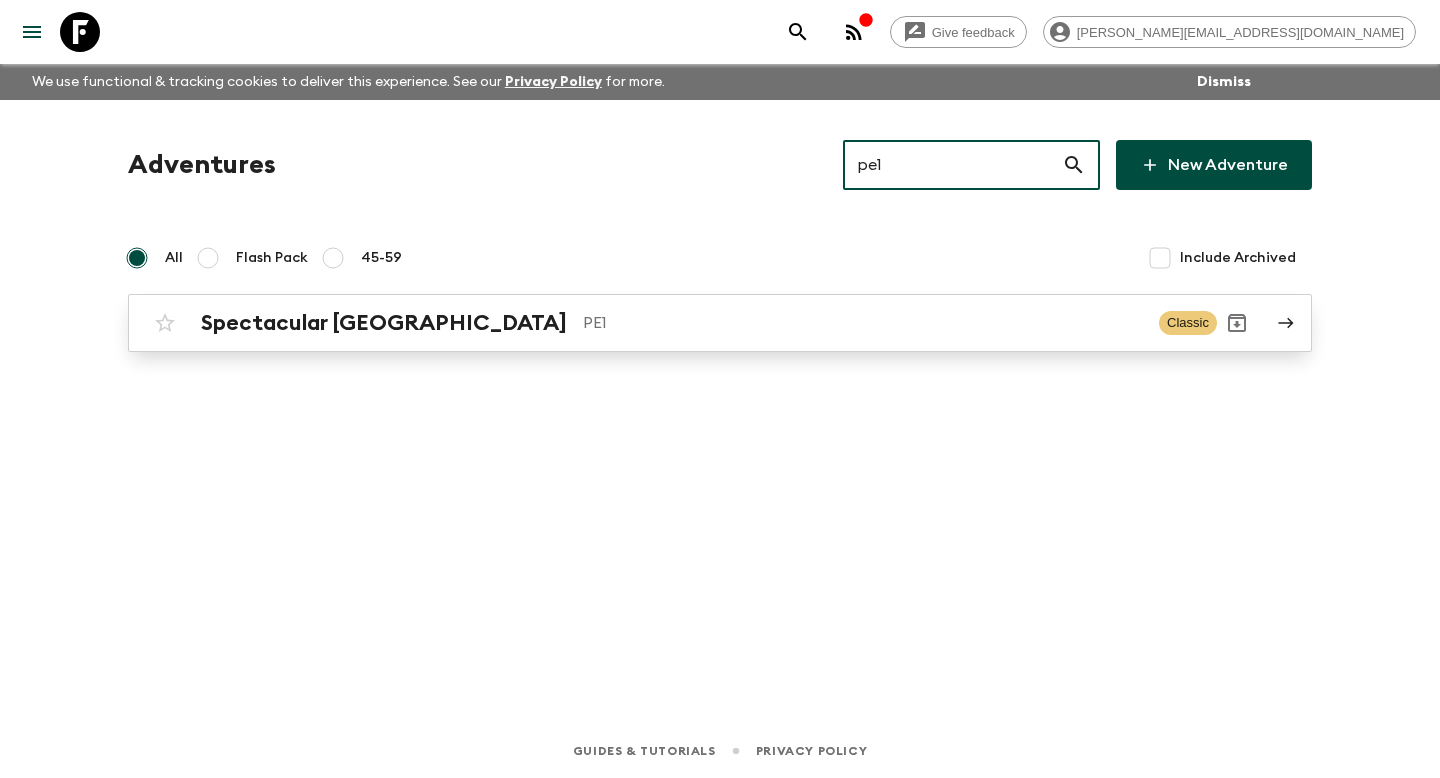 type on "pe1" 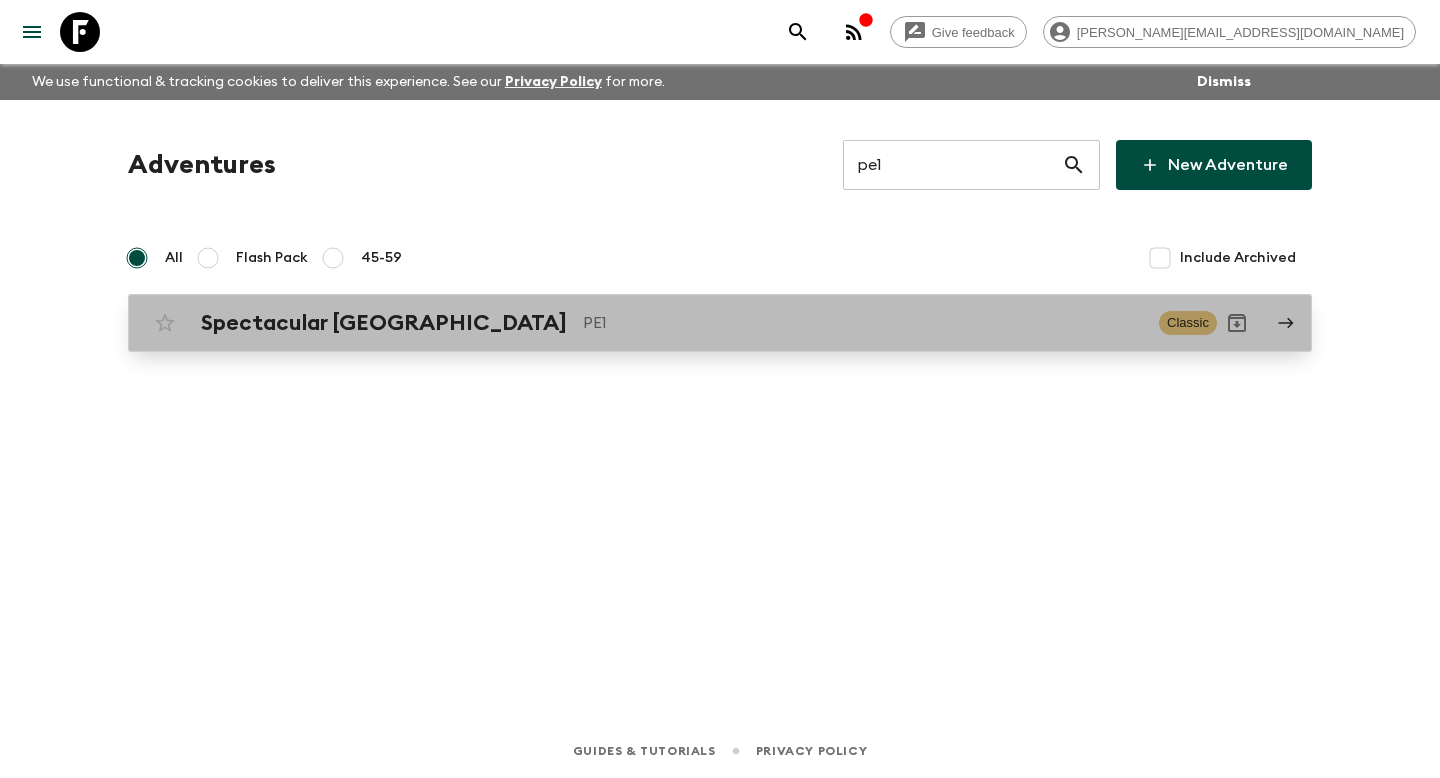 click on "Spectacular [GEOGRAPHIC_DATA]" at bounding box center [384, 323] 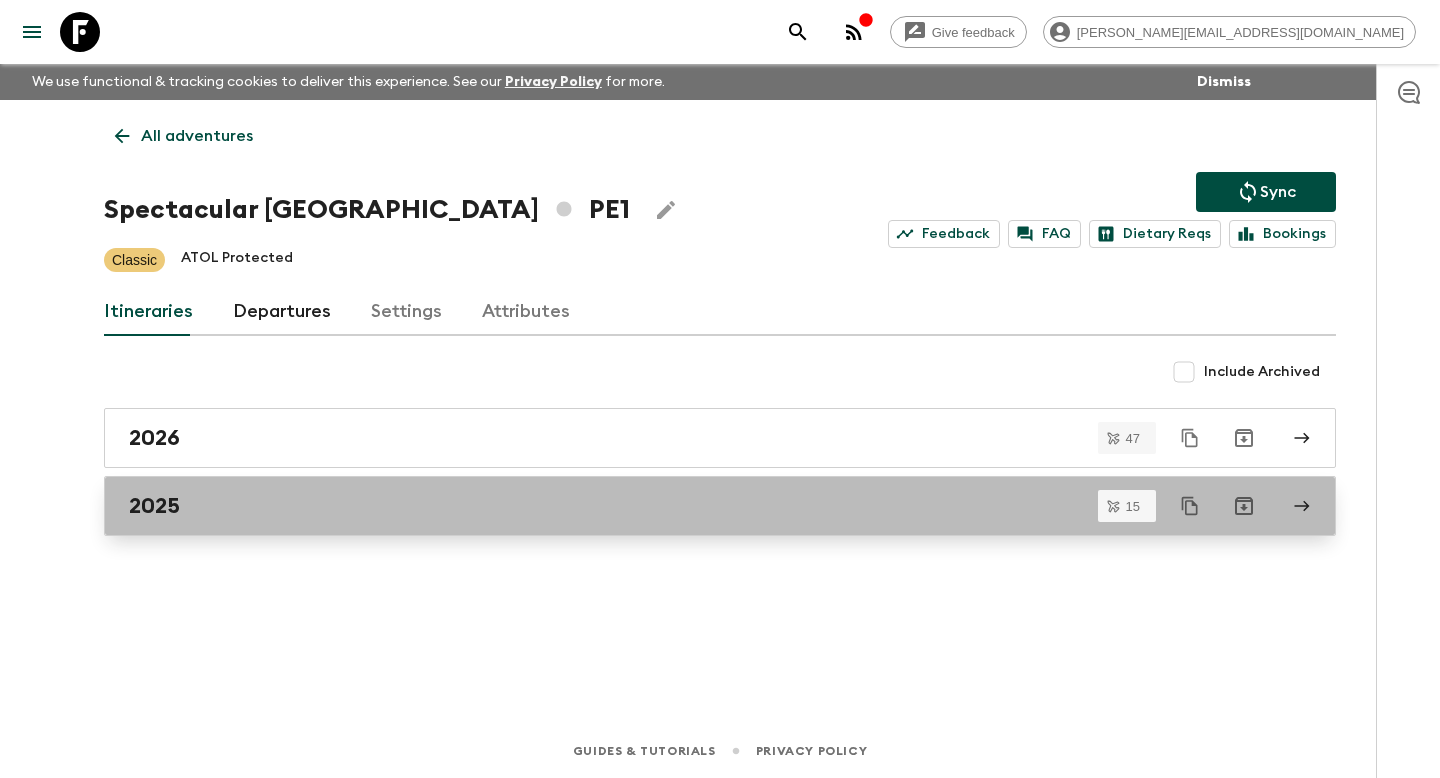 click on "2025" at bounding box center (154, 506) 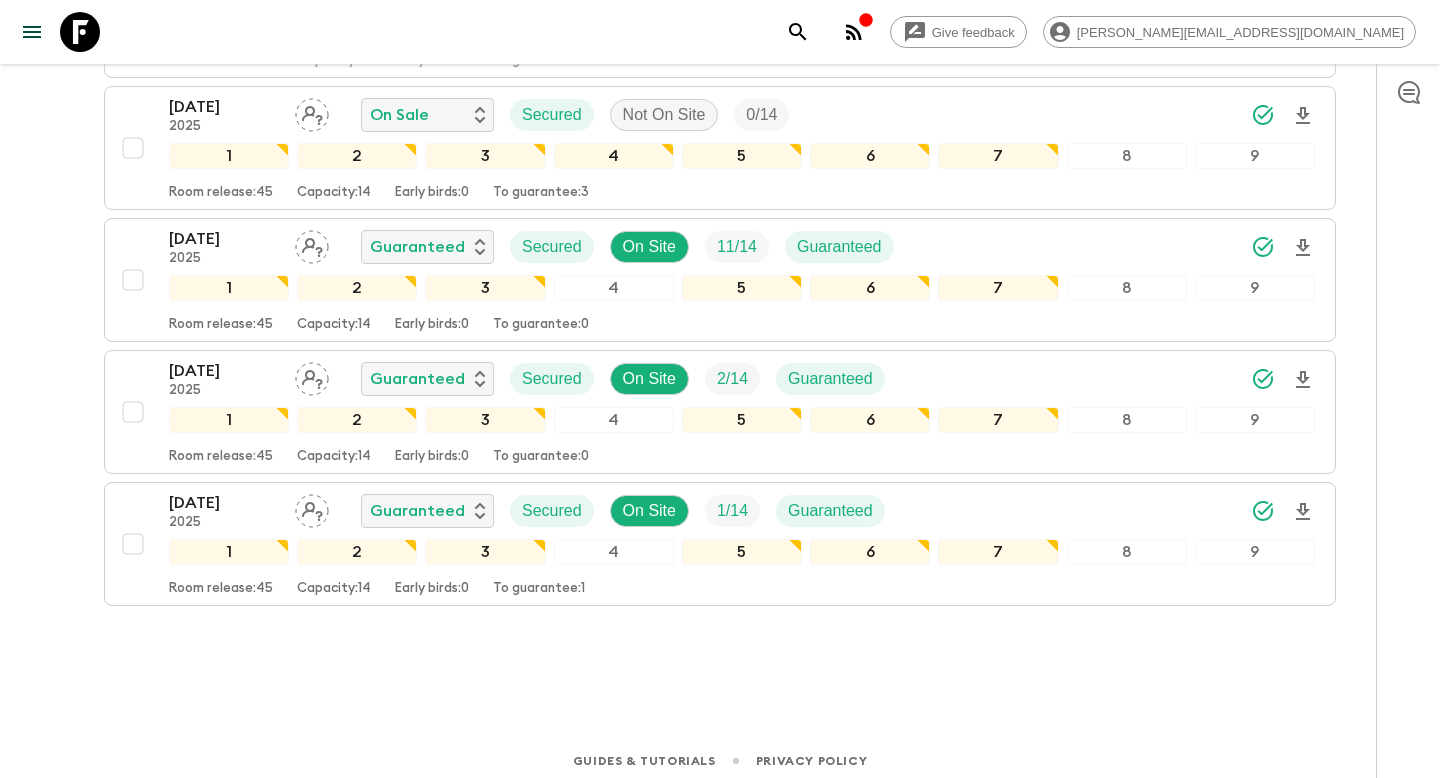 scroll, scrollTop: 1802, scrollLeft: 0, axis: vertical 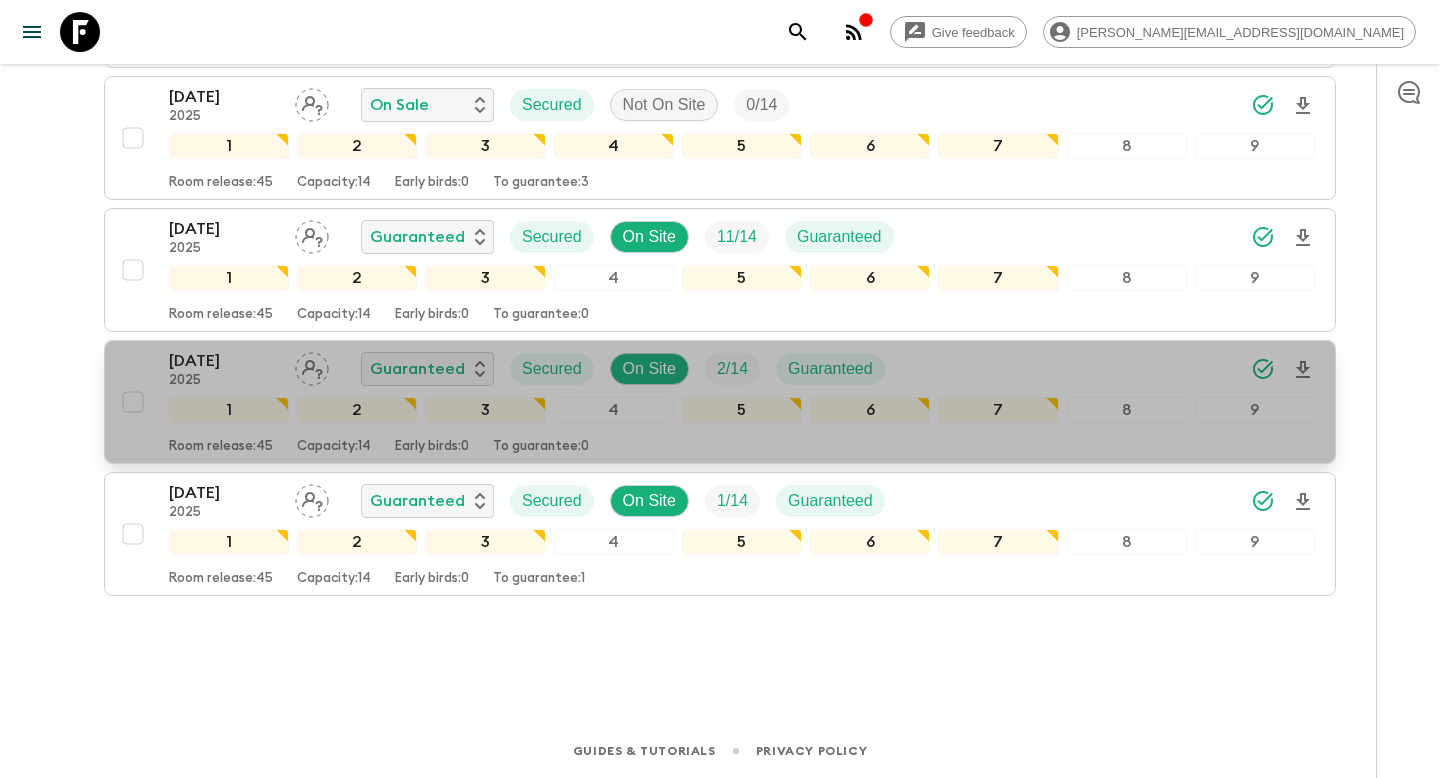 click on "20 Dec 2025 2025 Guaranteed Secured On Site 2 / 14 Guaranteed 1 2 3 4 5 6 7 8 9 Room release:  45 Capacity:  14 Early birds:  0 To guarantee:  0" at bounding box center (714, 402) 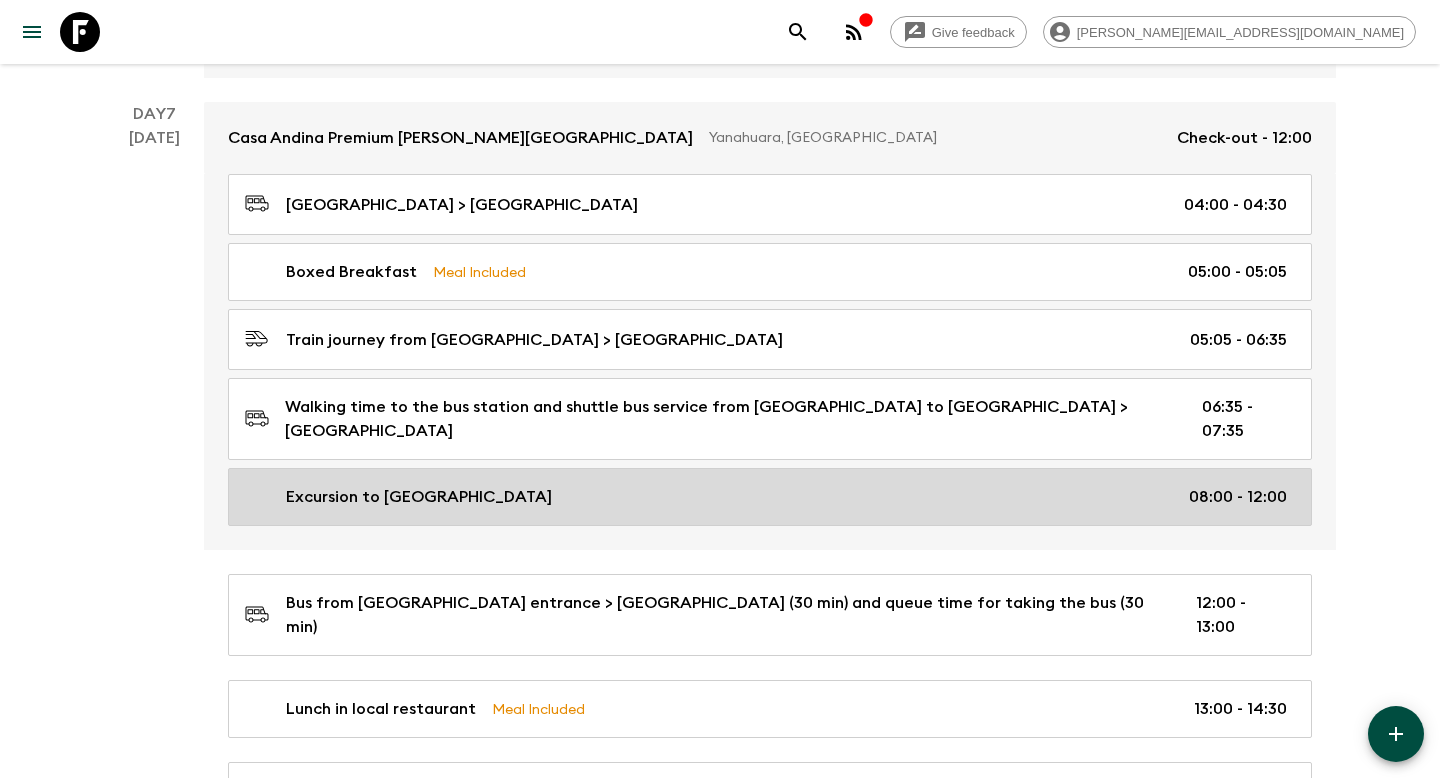 scroll, scrollTop: 2957, scrollLeft: 0, axis: vertical 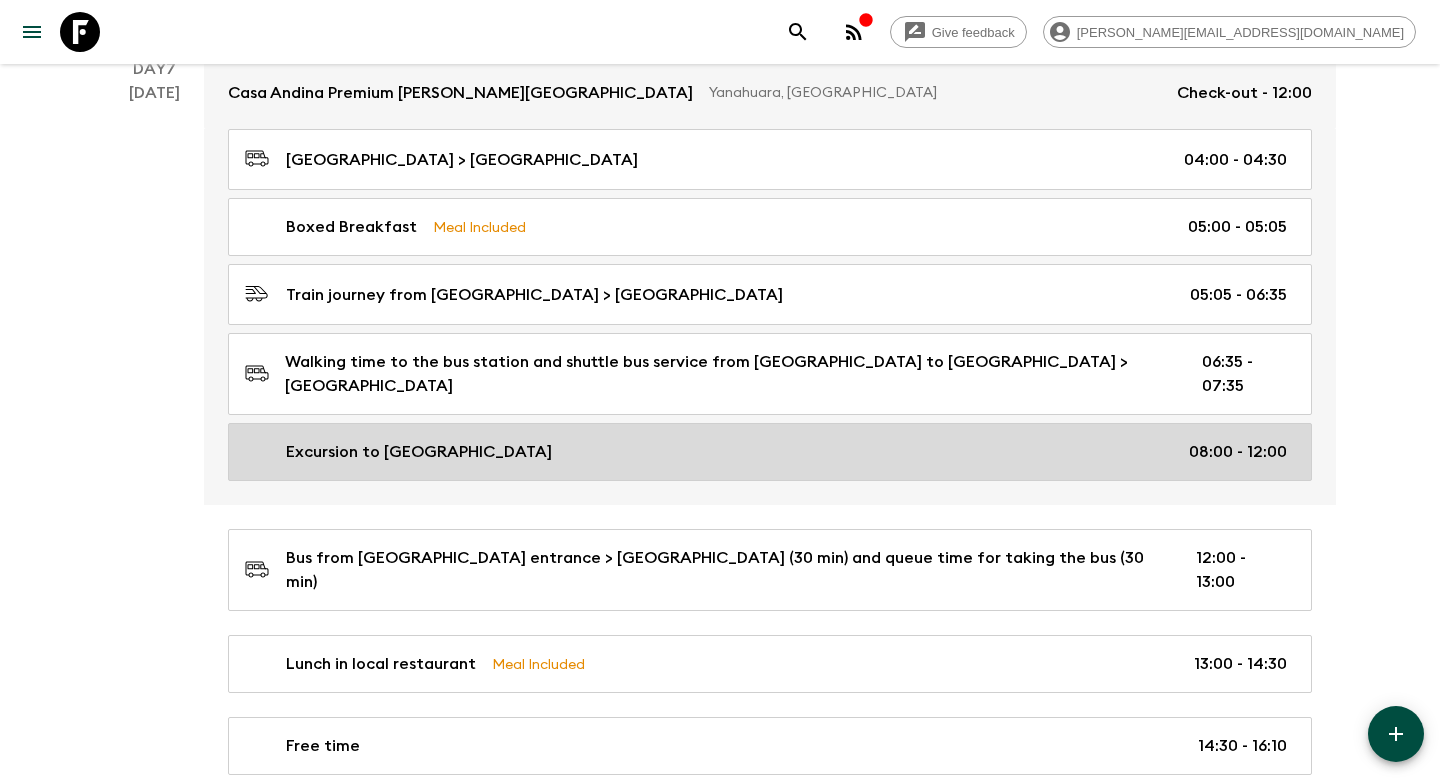 click on "Excursion to [GEOGRAPHIC_DATA]" at bounding box center (419, 452) 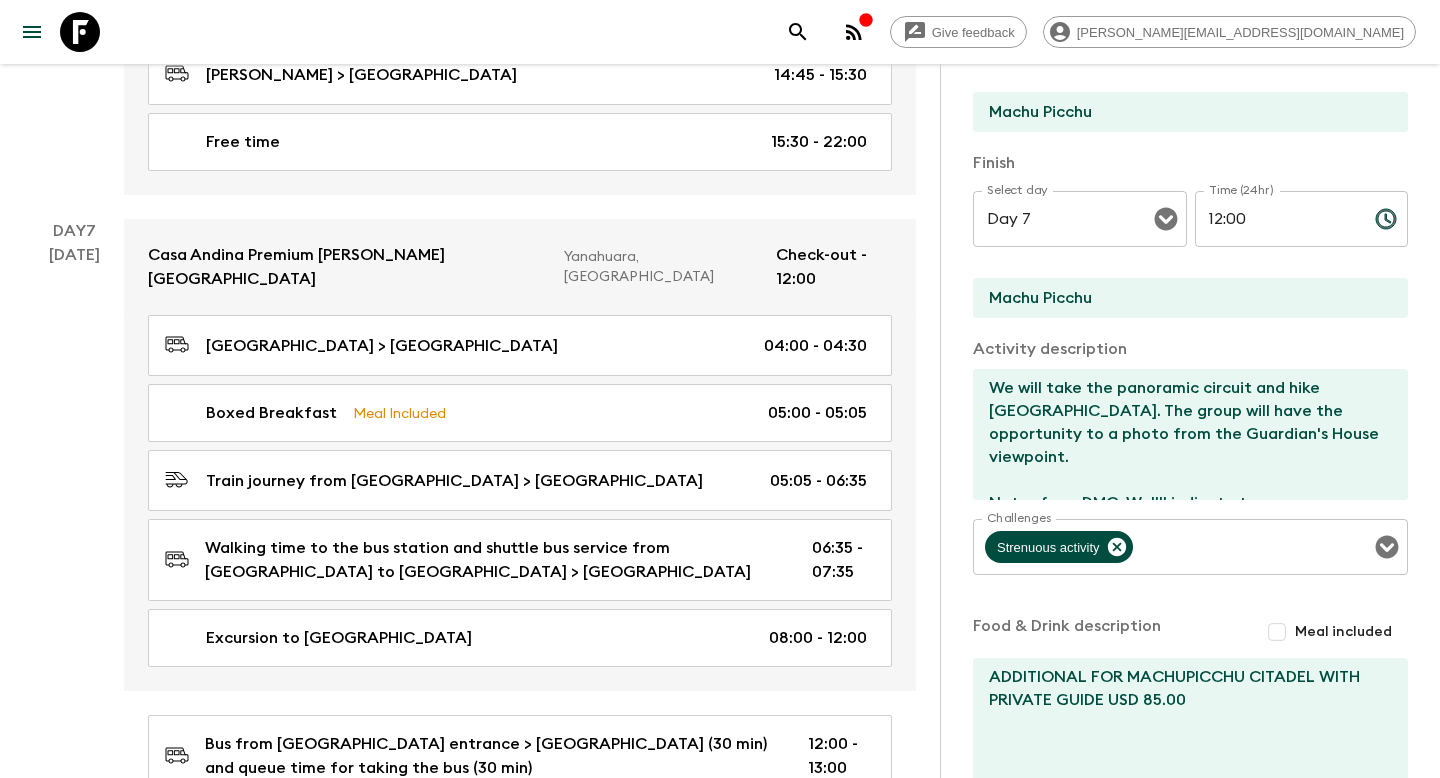 scroll, scrollTop: 524, scrollLeft: 0, axis: vertical 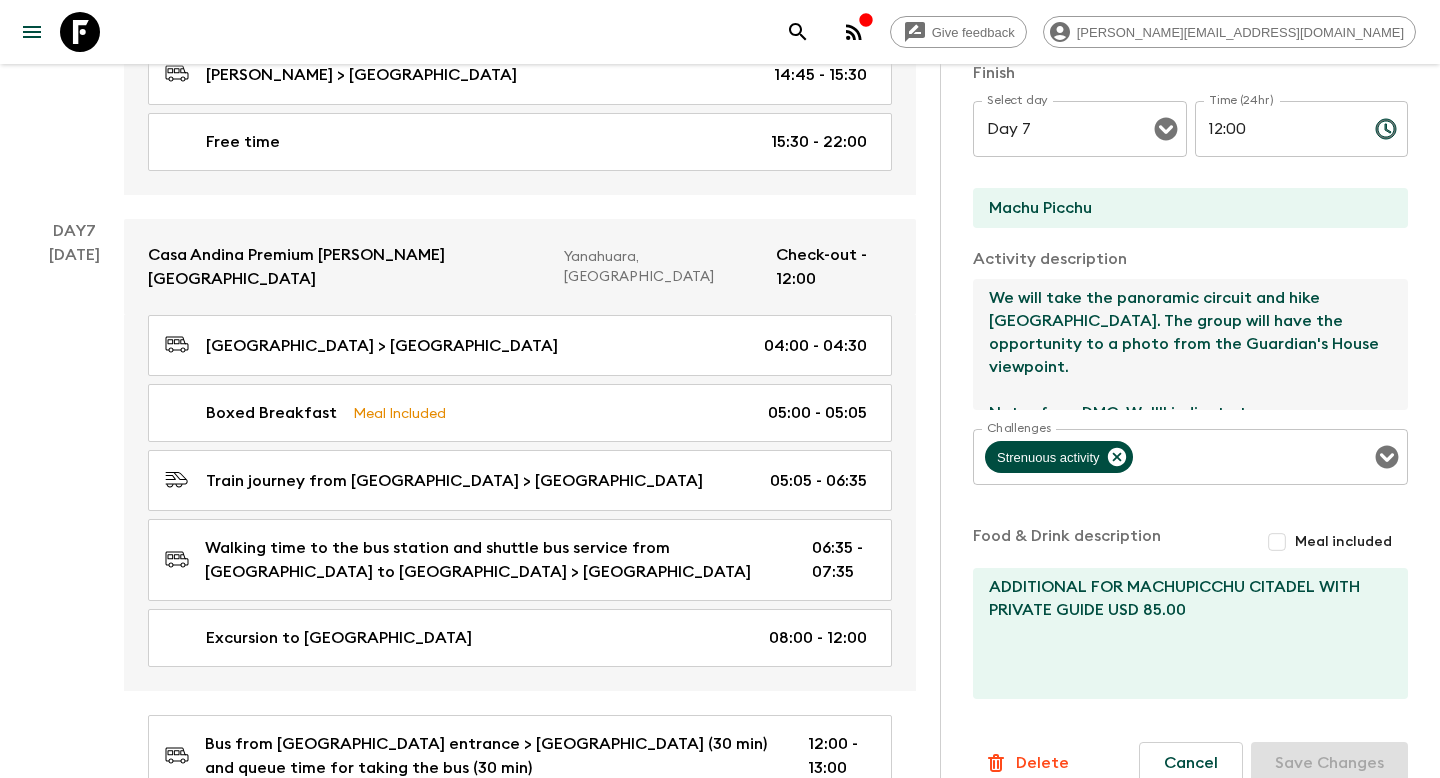 drag, startPoint x: 988, startPoint y: 305, endPoint x: 1047, endPoint y: 316, distance: 60.016663 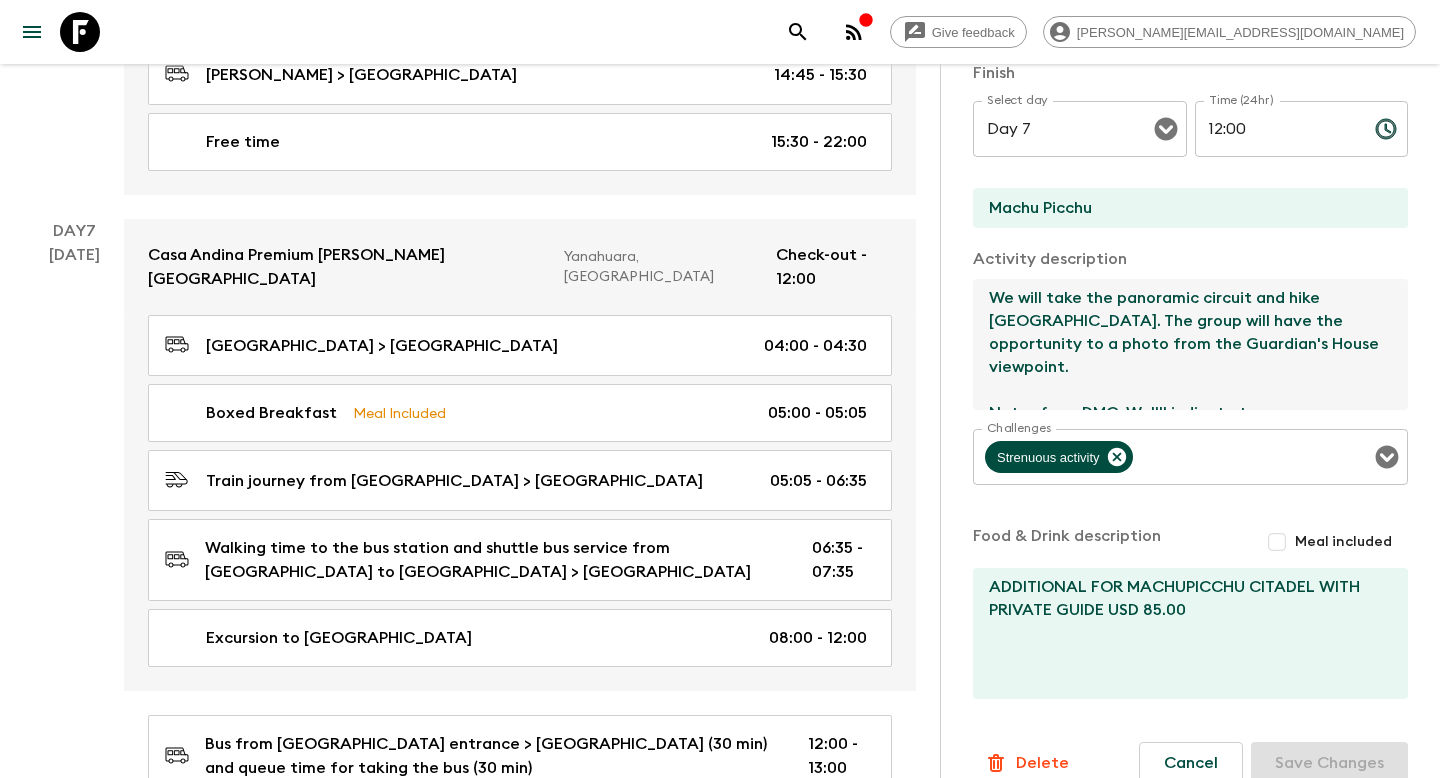 click on "We will take the panoramic circuit and hike Machu Picchu. The group will have the opportunity to a photo from the Guardian's House viewpoint.
Notes from DMC: We''ll indicate to passengers that the hiking to Machu Picchu mountain was not mandatory, if pax don’t want to do that because it is hard or they feel it was too much for them, then they can wait in the village of Aguas Calientes, visit the surroundings and then meet the group for making the visit of Machu Picchu together or make the visit of the citadel with the group first and then those who don’t want to make the hiking can visit the village of Aguas Calientes. This is an option that Tourleader must offer to flashpacker so we will reinforce this subject with tour leader in order to organize better the visits." at bounding box center [1182, 344] 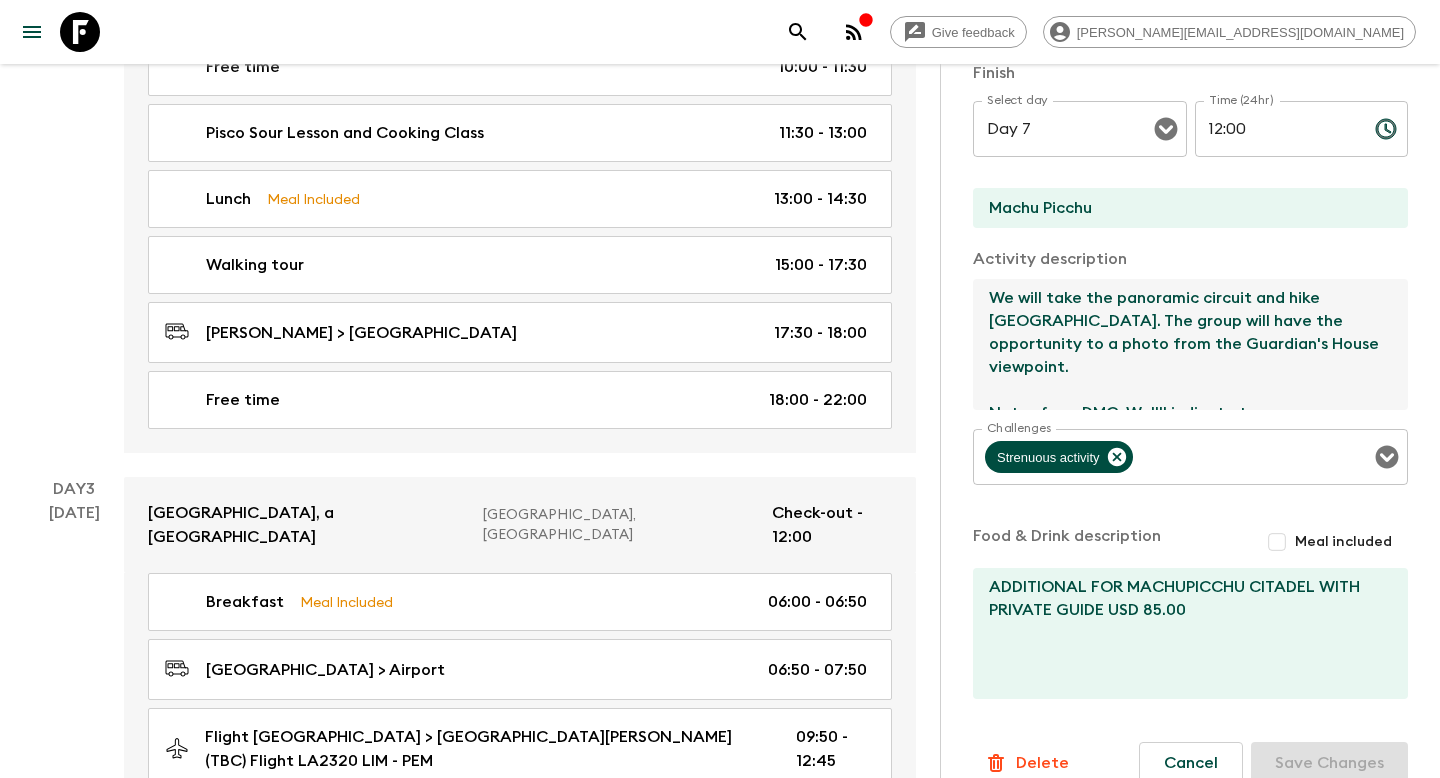 scroll, scrollTop: 520, scrollLeft: 0, axis: vertical 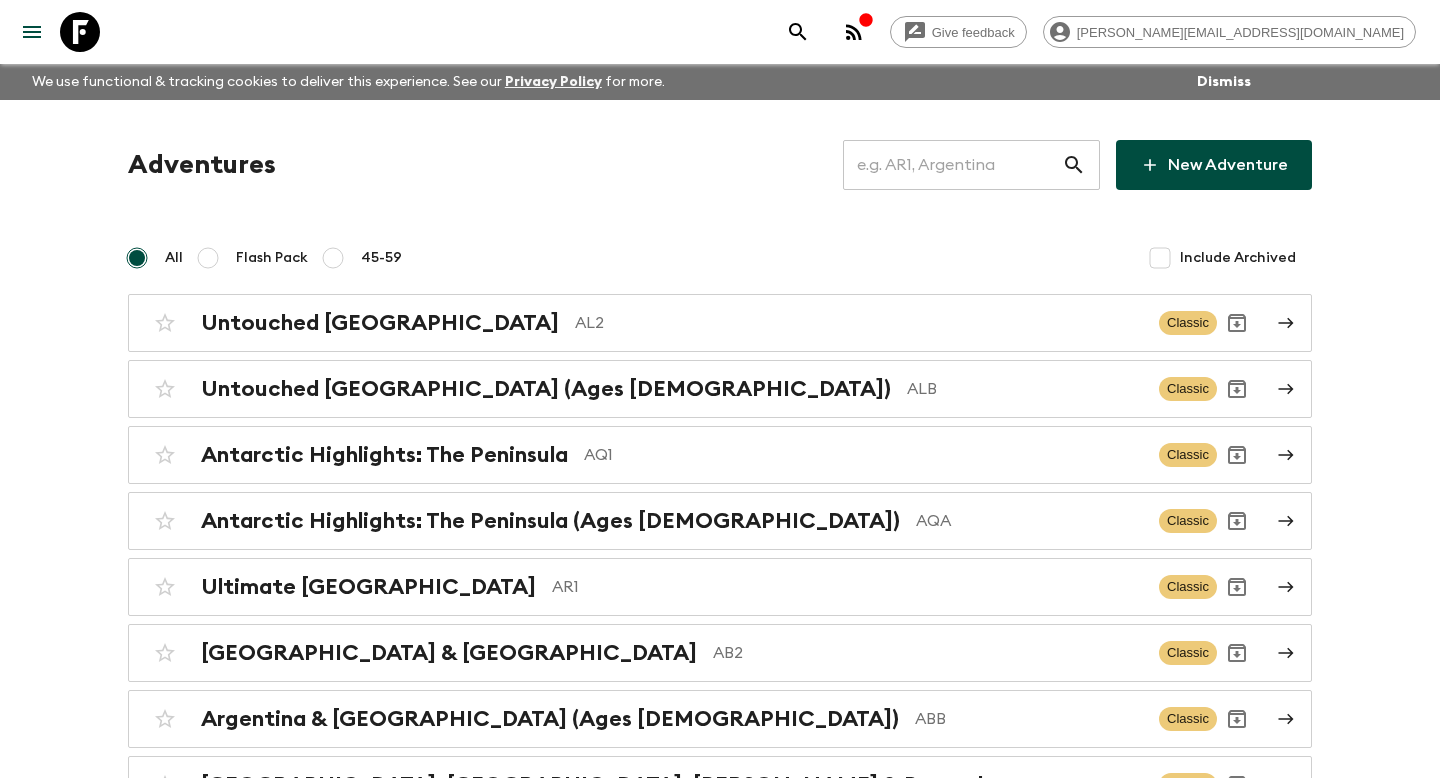 click at bounding box center (952, 165) 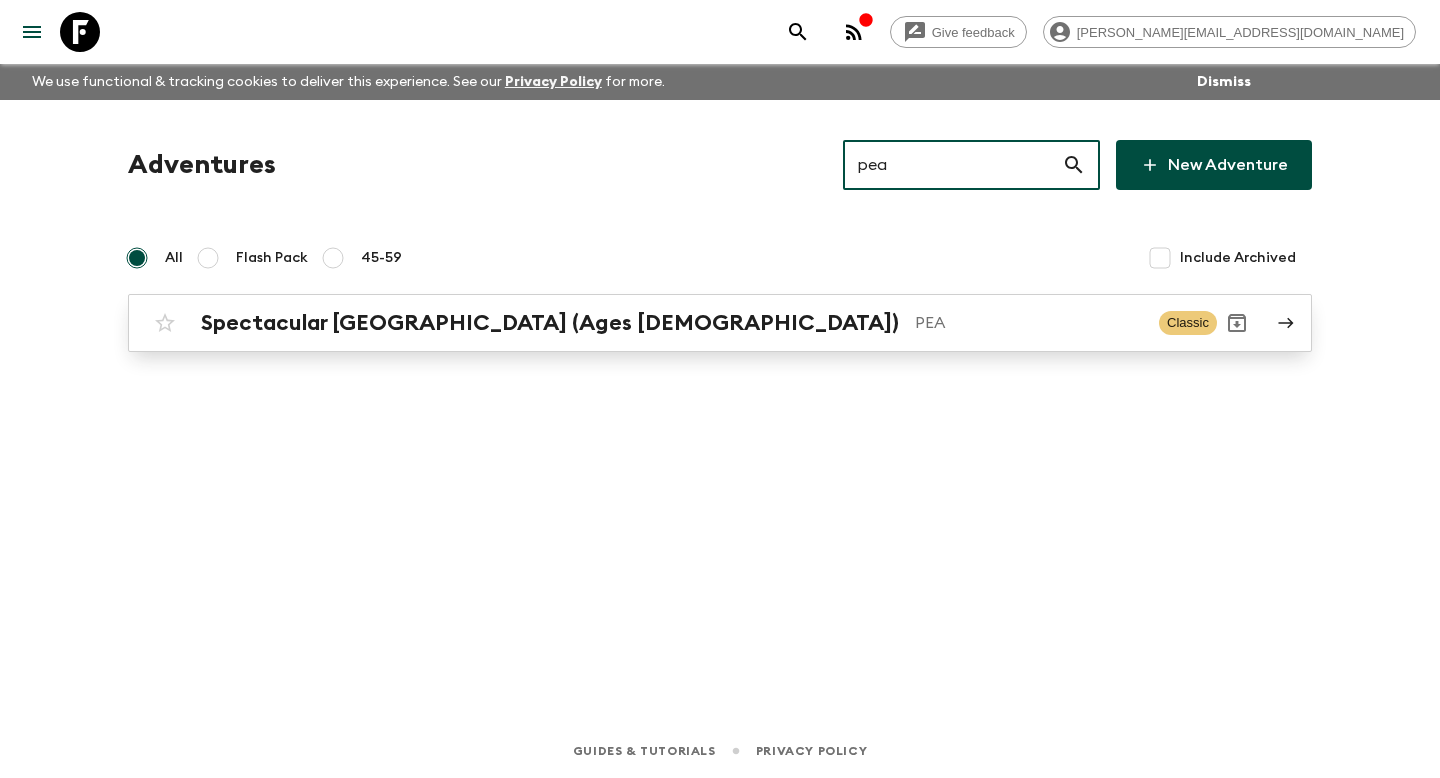 type on "pea" 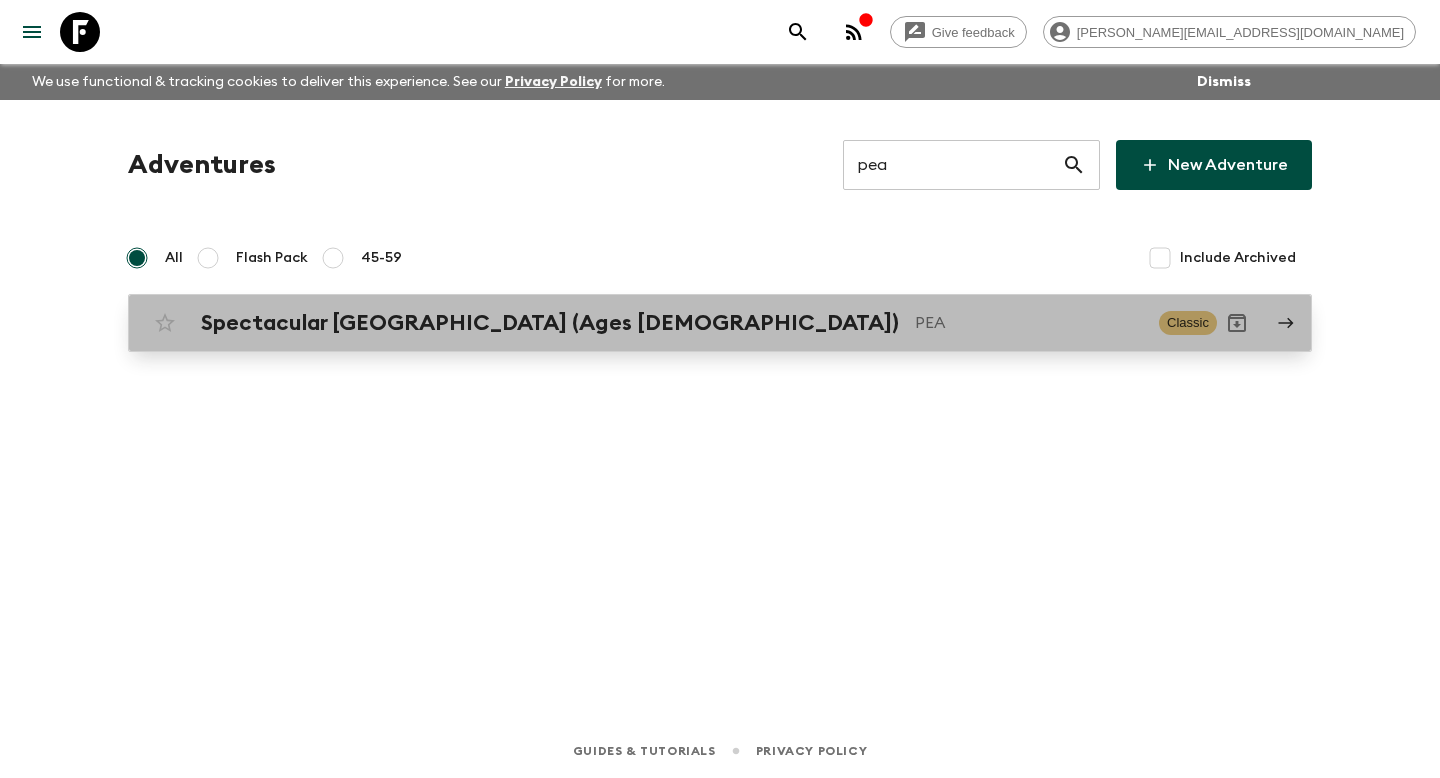 click on "Spectacular Peru (Ages [DEMOGRAPHIC_DATA]) PEA Classic" at bounding box center (720, 323) 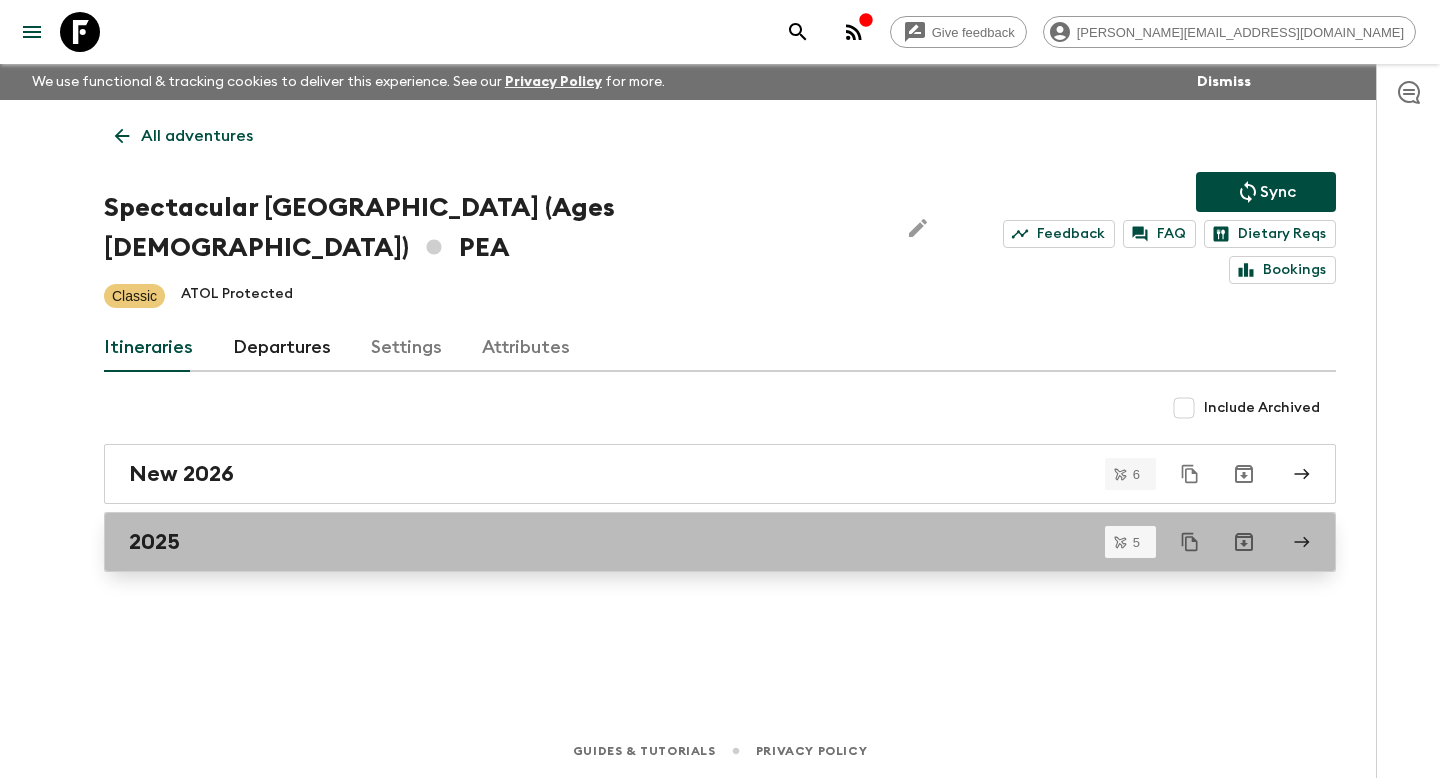 click on "2025" at bounding box center (701, 542) 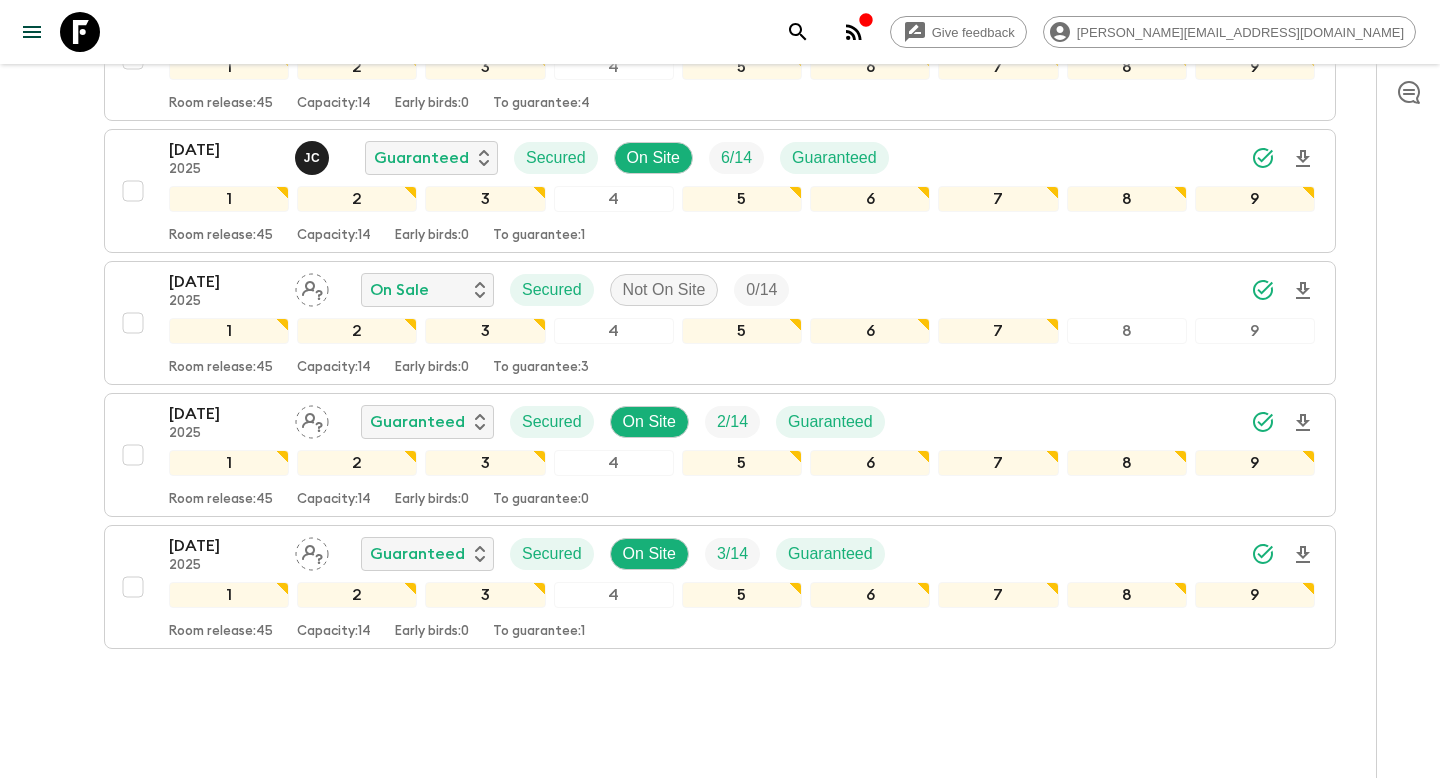 scroll, scrollTop: 482, scrollLeft: 0, axis: vertical 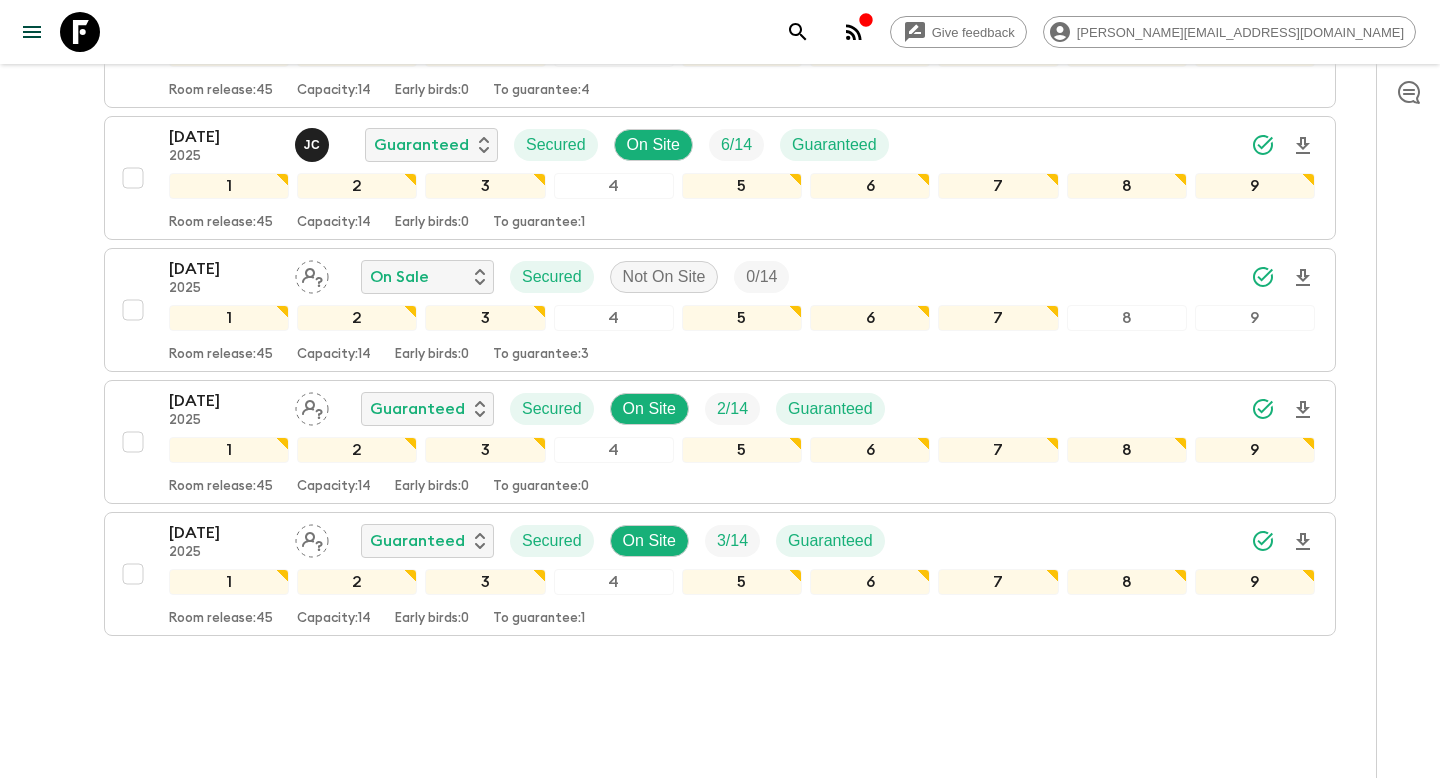 click on "Give feedback [PERSON_NAME][EMAIL_ADDRESS][DOMAIN_NAME] We use functional & tracking cookies to deliver this experience. See our Privacy Policy for more. Dismiss All itineraries Spectacular [GEOGRAPHIC_DATA] (Ages [DEMOGRAPHIC_DATA]) (PEA) 2025 Feedback FAQ Dietary Reqs Bookings Departures Itinerary Pack Leaders Cost Prices & Discounts Propose Departures Select All Bulk update Show Attention Required only Include Archived CSV Export [DATE] 2025 P P Sold Out Secured On Site 9 / 14 Guaranteed 1 2 3 4 5 6 7 8 9 Room release:  45 Capacity:  14 Early birds:  0 To guarantee:  4 [DATE] 2025 [PERSON_NAME] Guaranteed Secured On Site 6 / 14 Guaranteed 1 2 3 4 5 6 7 8 9 Room release:  45 Capacity:  14 Early birds:  0 To guarantee:  1 [DATE] 2025 On Sale Secured Not On Site 0 / 14 1 2 3 4 5 6 7 8 9 Room release:  45 Capacity:  14 Early birds:  0 To guarantee:  3 [DATE] 2025 Guaranteed Secured On Site 2 / 14 Guaranteed 1 2 3 4 5 6 7 8 9 Room release:  45 Capacity:  14 Early birds:  0 To guarantee:  0 [DATE] 2025 Guaranteed Secured On Site 3 / 14 1 2 3" at bounding box center (720, 168) 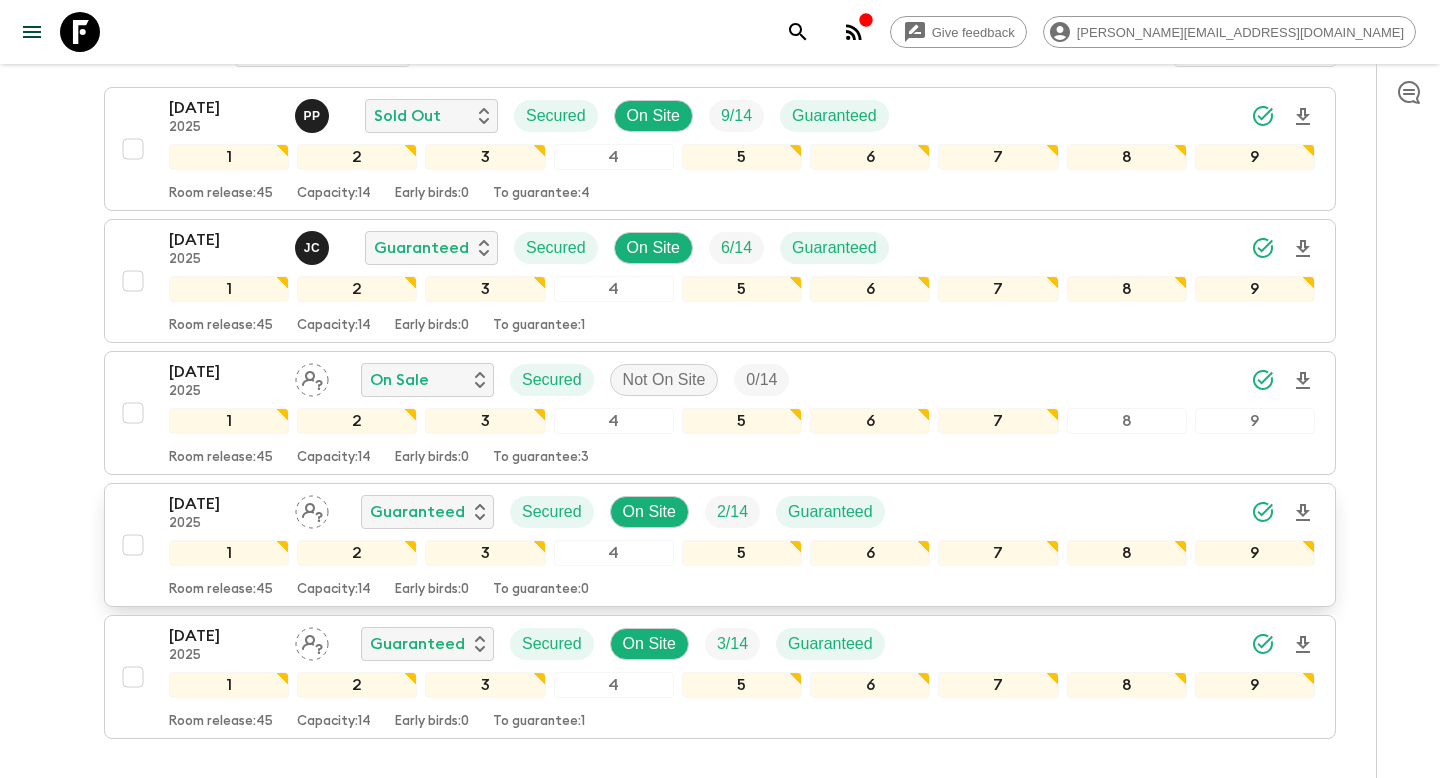 scroll, scrollTop: 468, scrollLeft: 0, axis: vertical 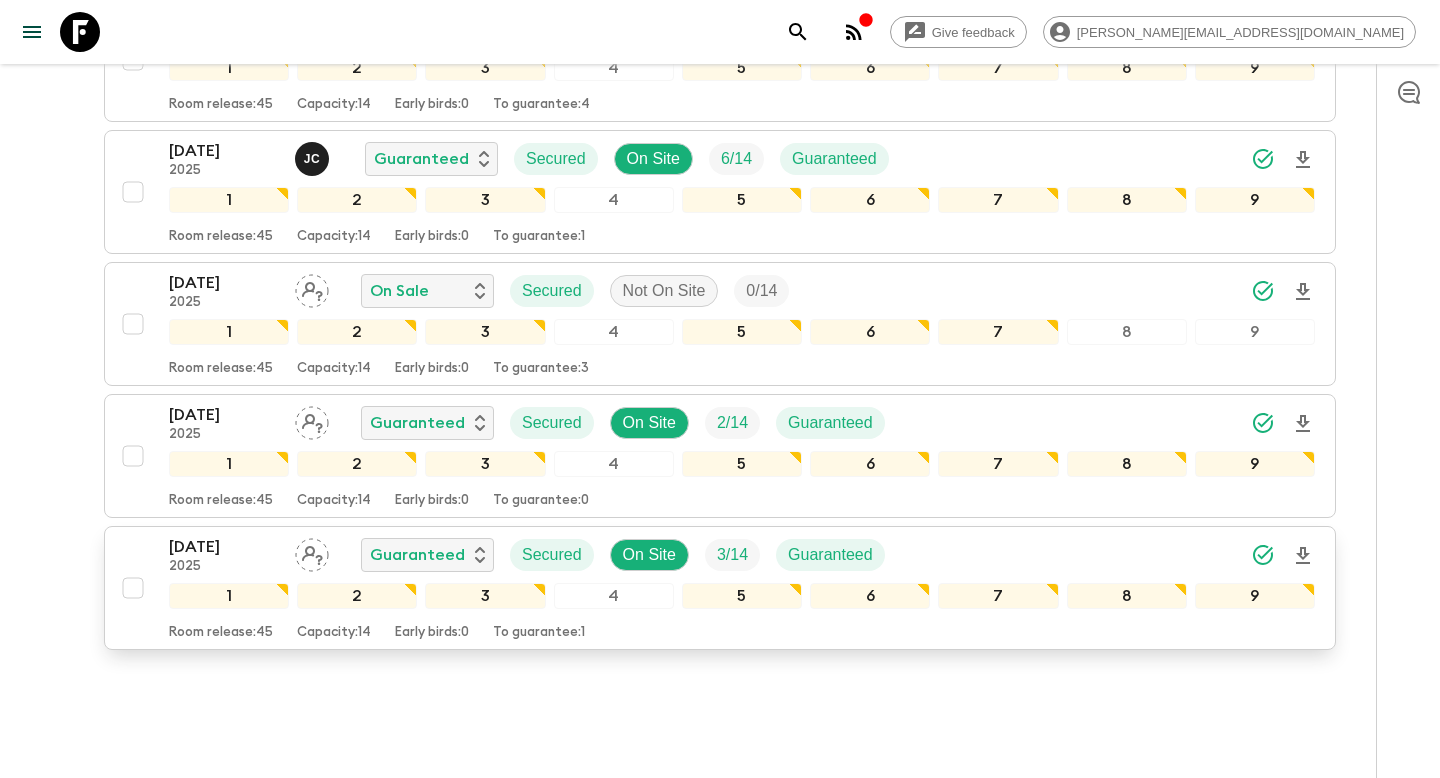 click on "[DATE] 2025 Guaranteed Secured On Site 3 / 14 Guaranteed 1 2 3 4 5 6 7 8 9 Room release:  45 Capacity:  14 Early birds:  0 To guarantee:  1" at bounding box center (714, 588) 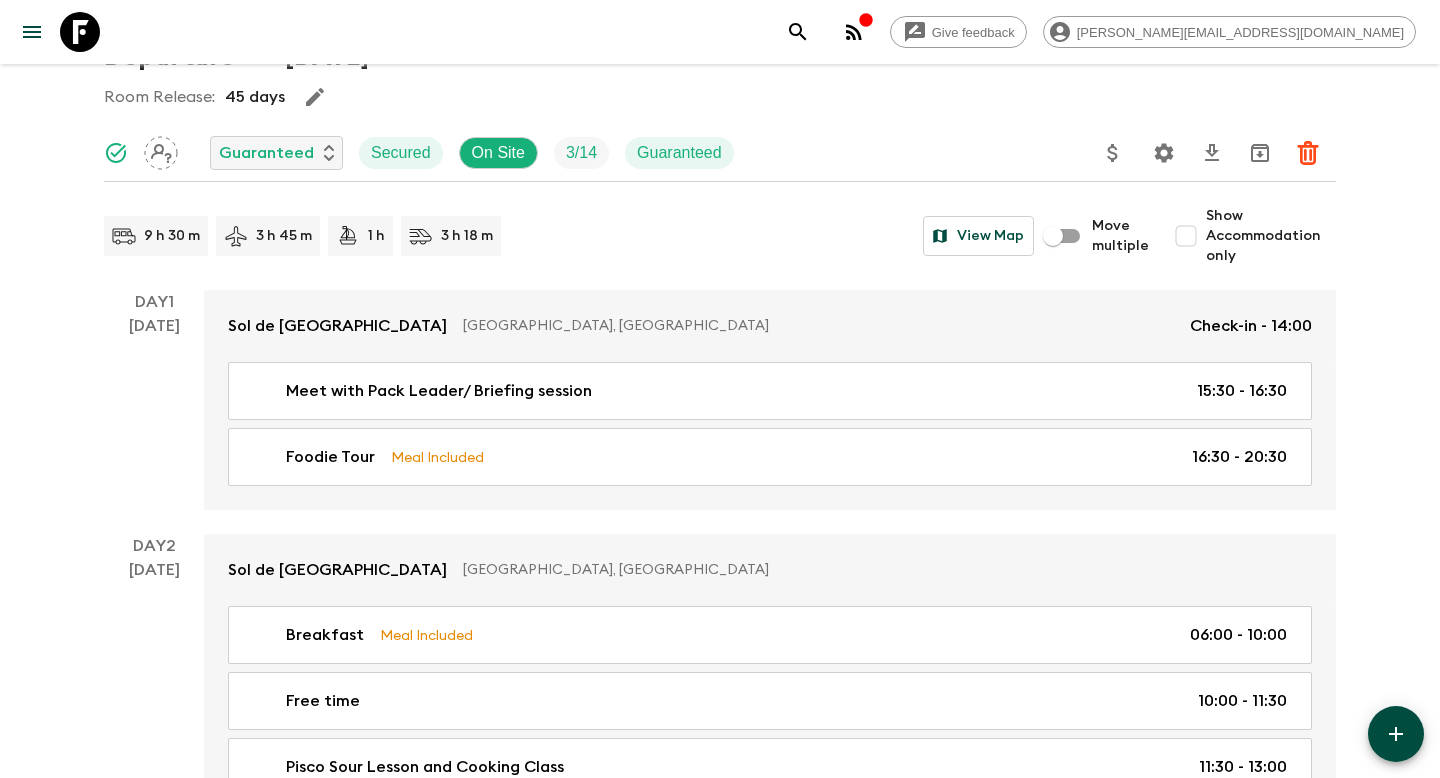 scroll, scrollTop: 0, scrollLeft: 0, axis: both 